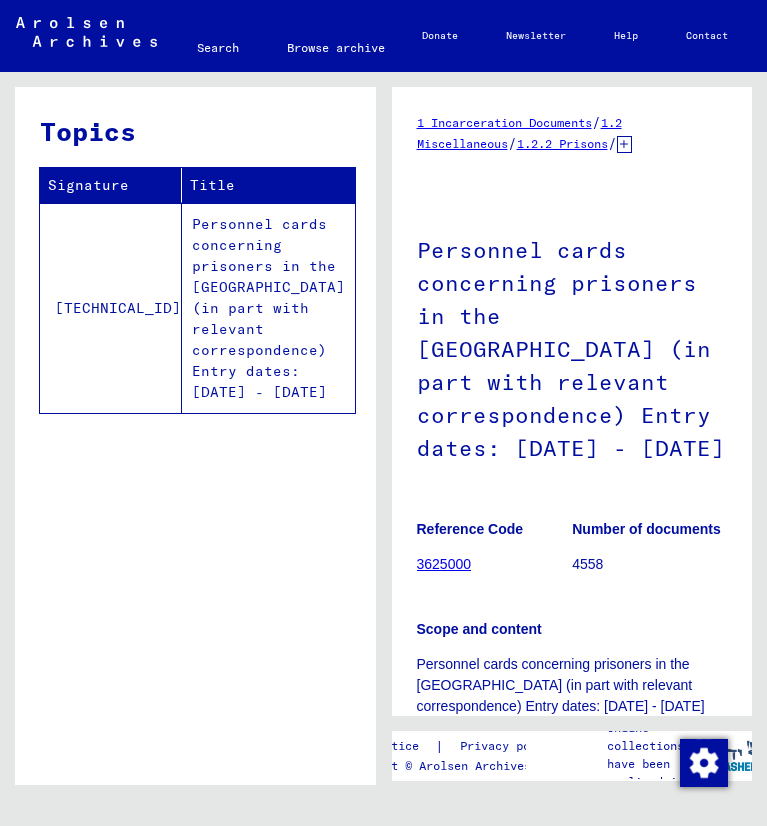 scroll, scrollTop: 0, scrollLeft: 0, axis: both 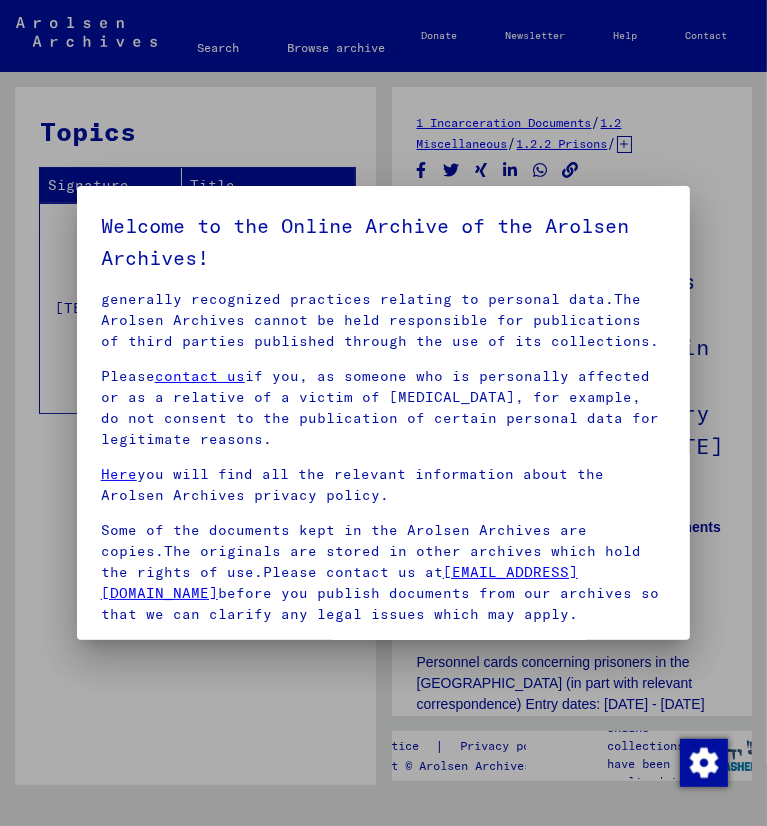 click on "Some of the documents kept in the Arolsen Archives are copies.The originals are stored in other archives which hold the rights of use.Please contact us at  [EMAIL_ADDRESS][DOMAIN_NAME]  before you publish documents from our archives so that we can clarify any legal issues which may apply." at bounding box center (384, 572) 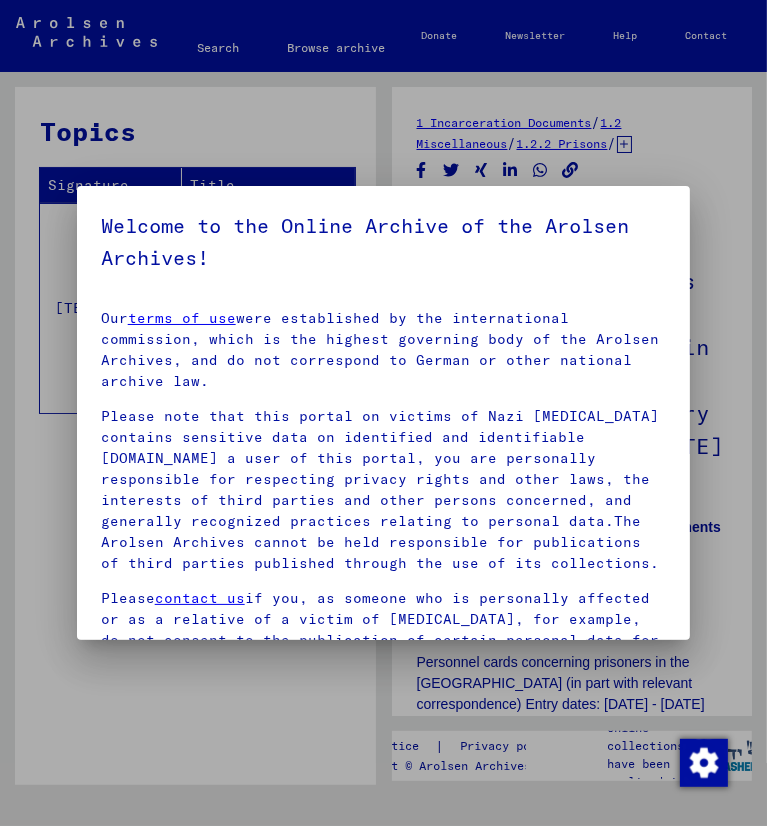 click at bounding box center [383, 413] 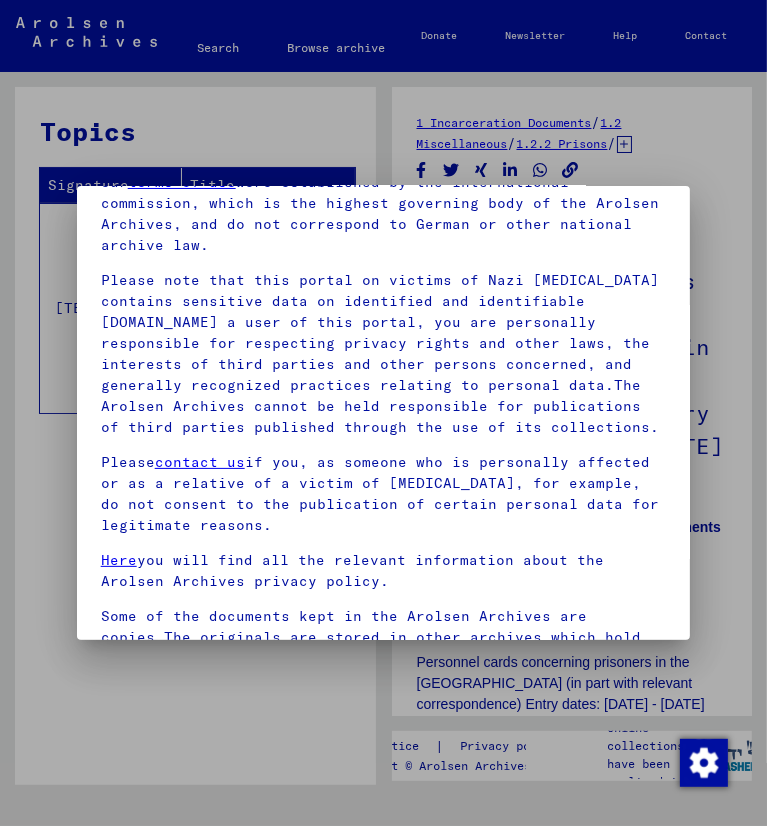 scroll, scrollTop: 214, scrollLeft: 0, axis: vertical 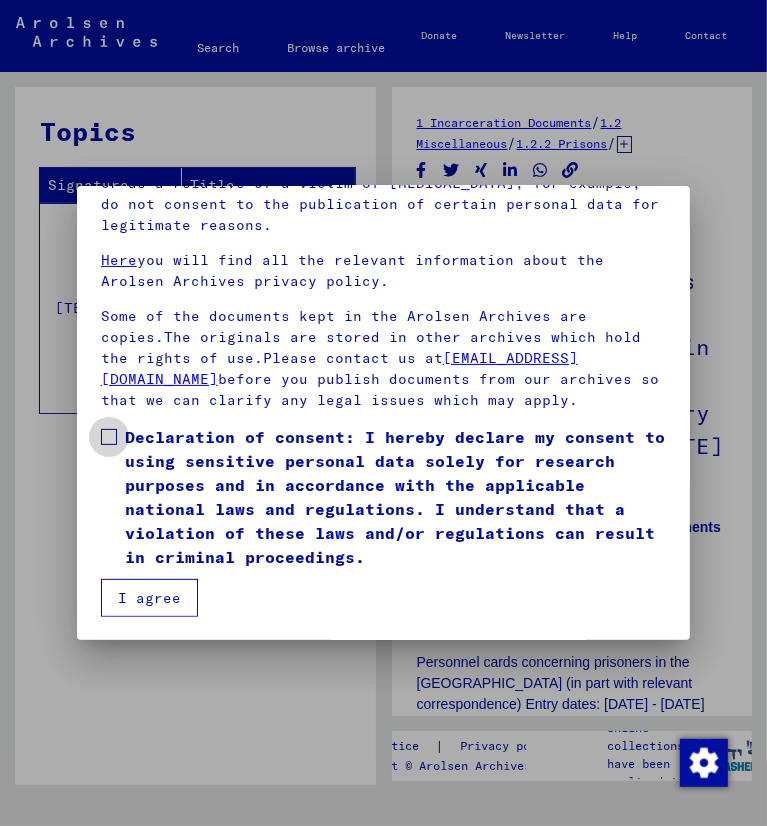 click on "Declaration of consent: I hereby declare my consent to using sensitive personal data solely for research purposes and in accordance with the applicable national laws and regulations. I understand that a violation of these laws and/or regulations can result in criminal proceedings." at bounding box center [396, 497] 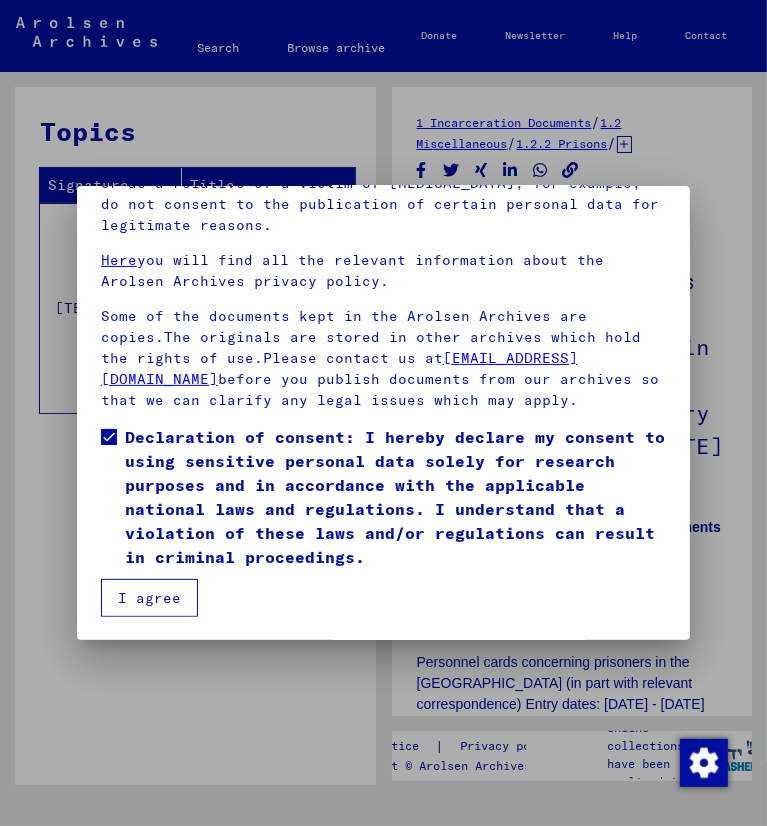 click on "I agree" at bounding box center (149, 598) 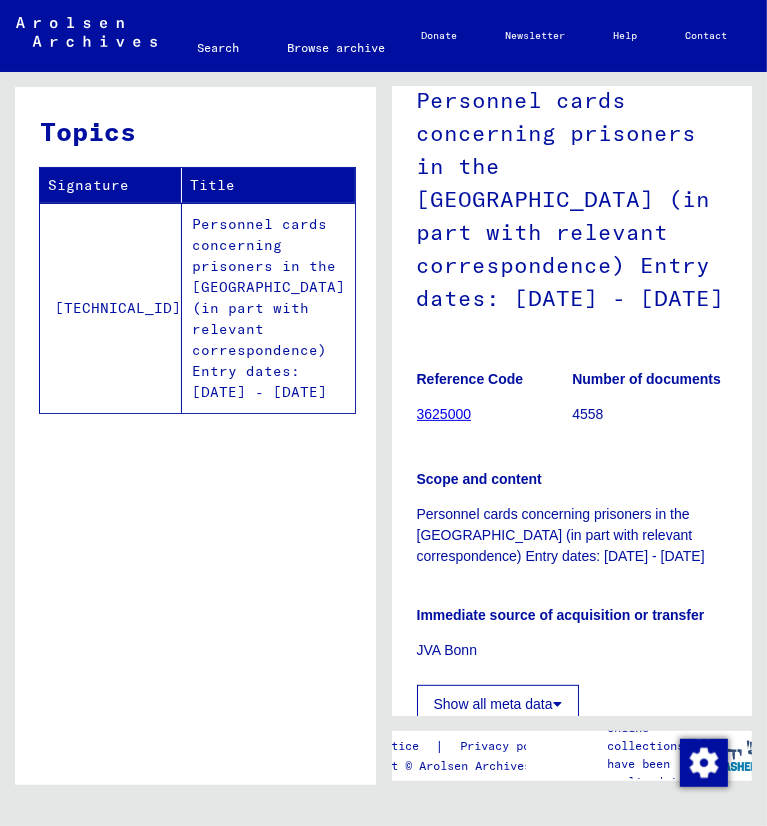 scroll, scrollTop: 148, scrollLeft: 0, axis: vertical 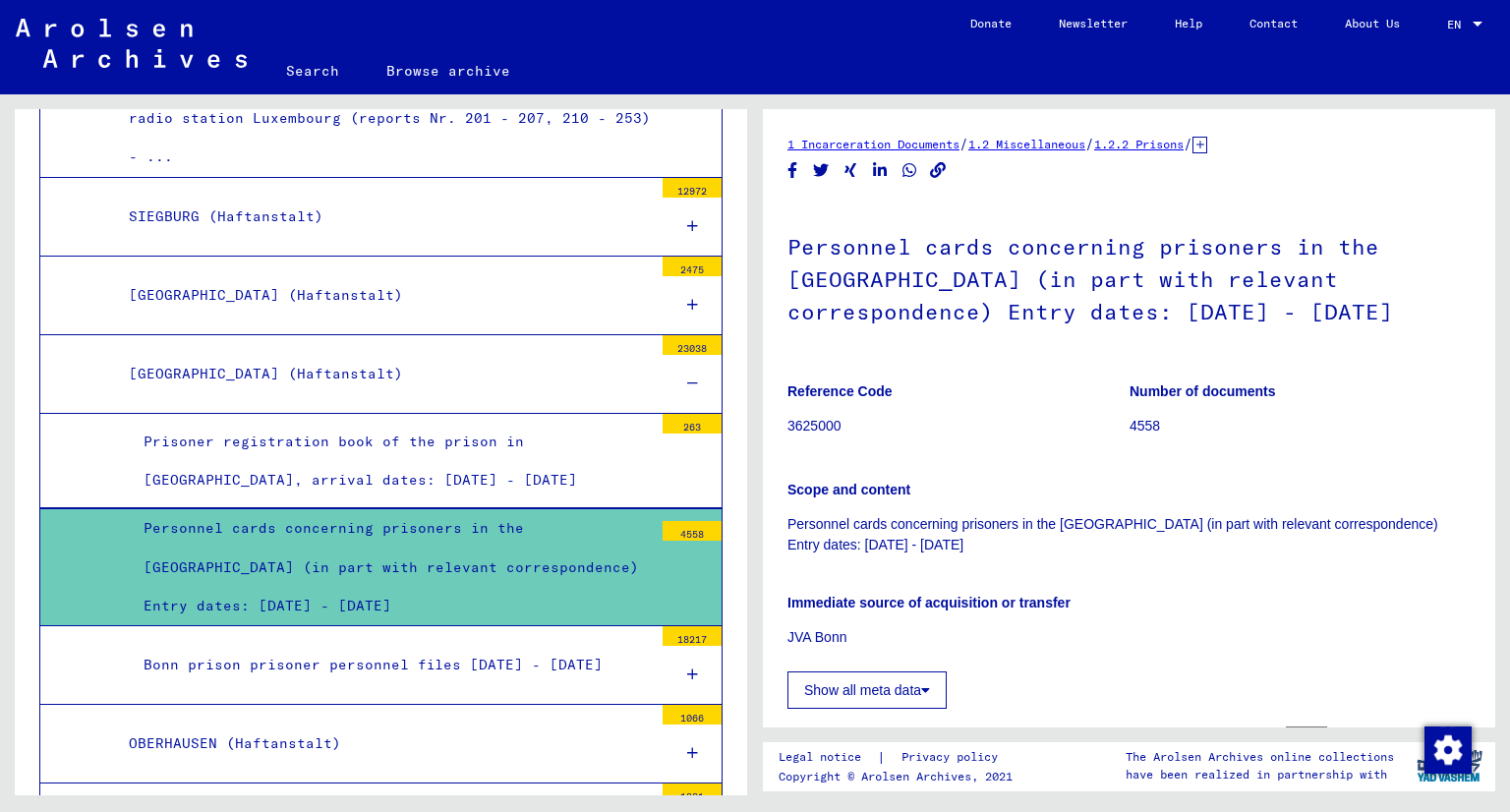 click on "Personnel cards concerning prisoners in the [GEOGRAPHIC_DATA] (in part with relevant correspondence) Entry dates: [DATE] - [DATE]" at bounding box center (390, 567) 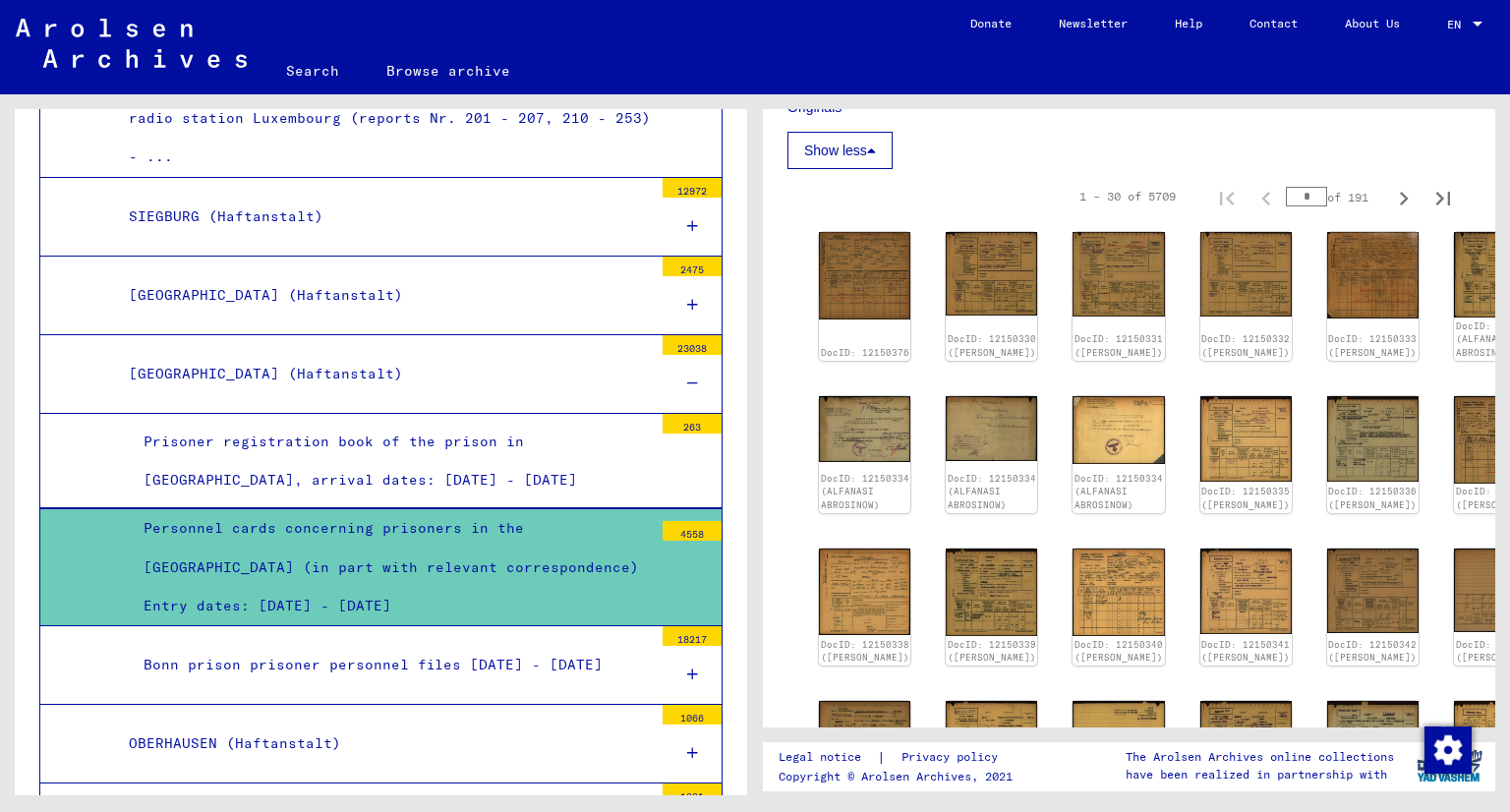 scroll, scrollTop: 684, scrollLeft: 0, axis: vertical 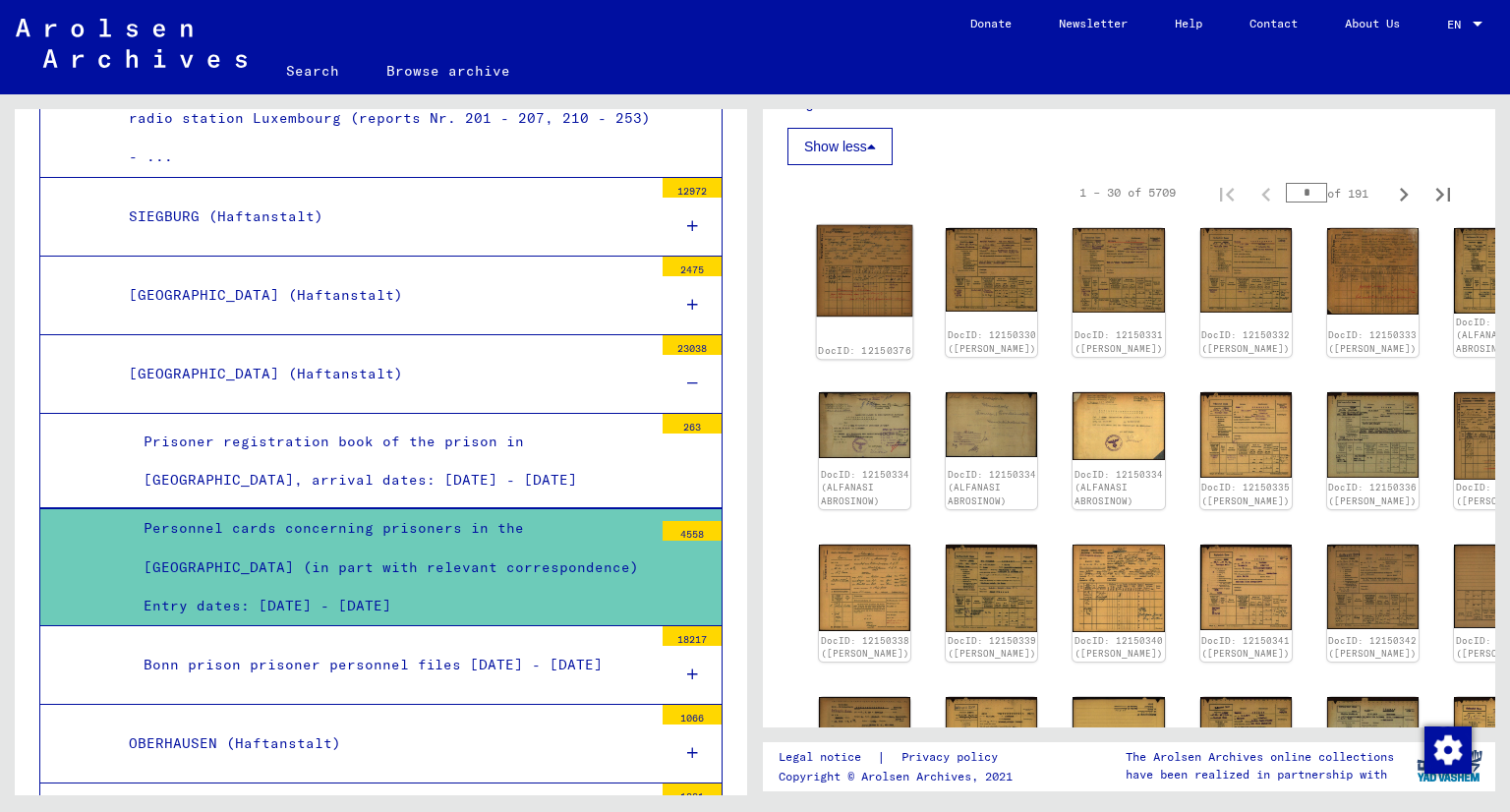 click on "DocID: 12150376" 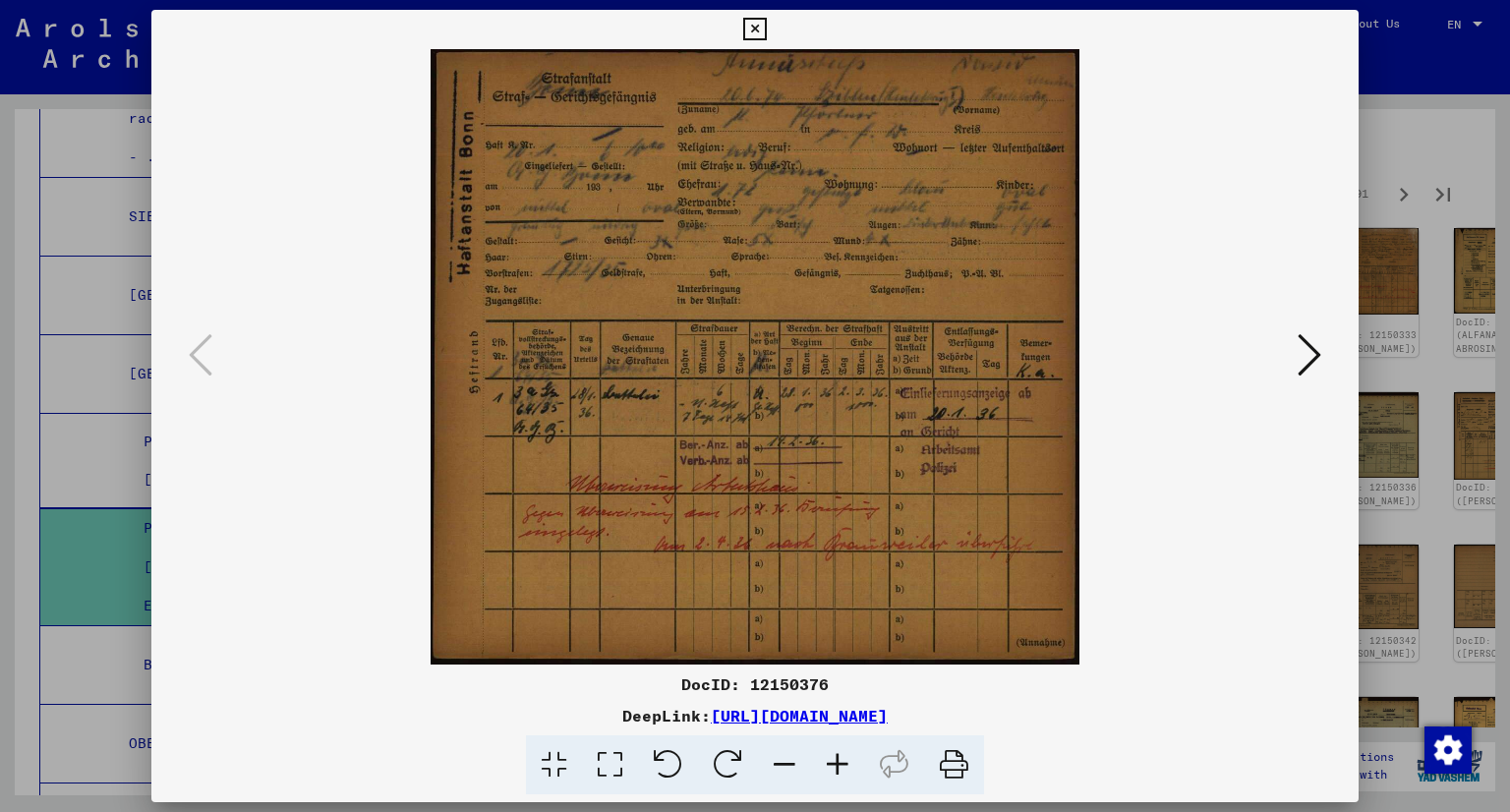 type 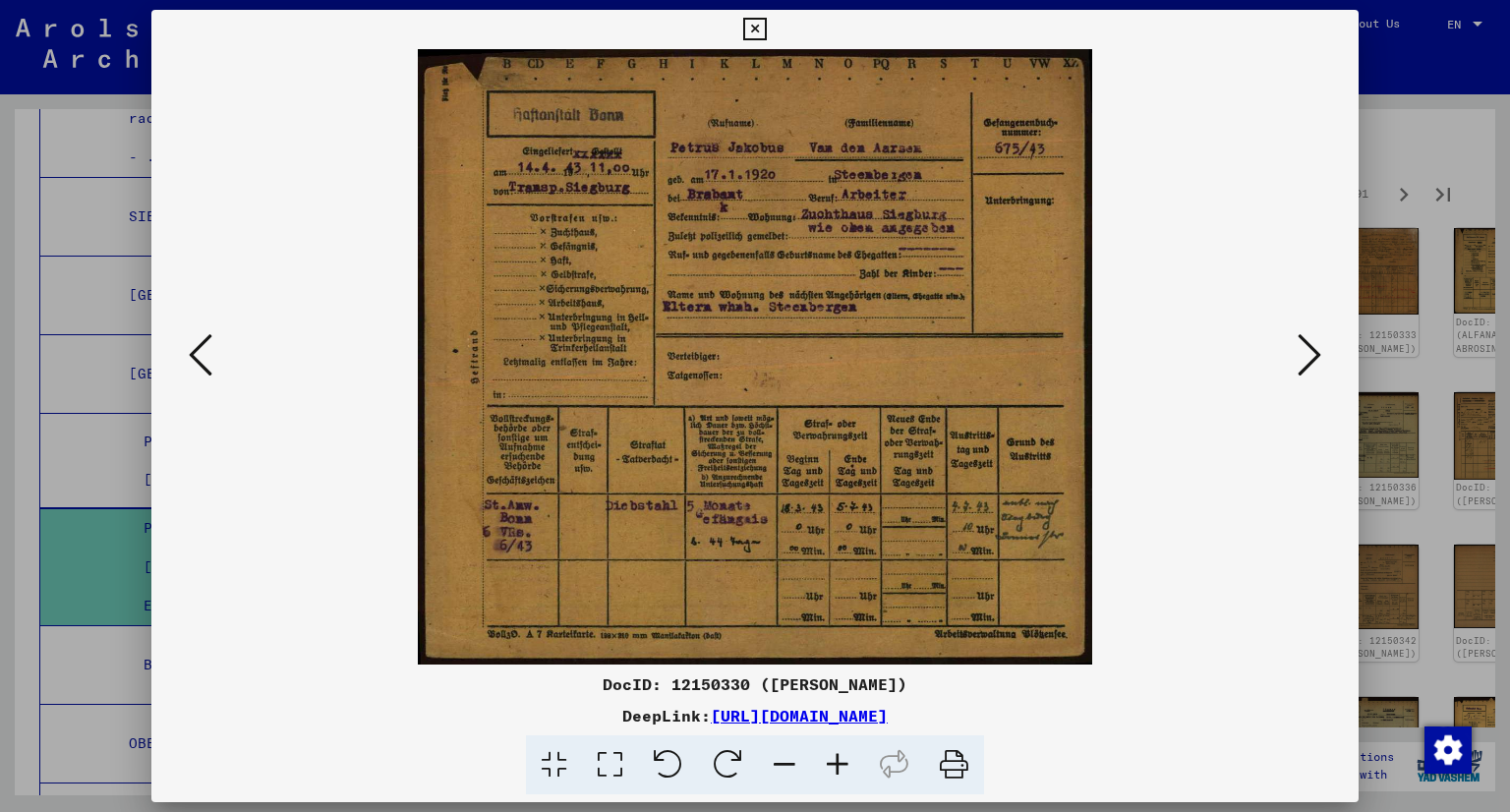 click at bounding box center (1309, 355) 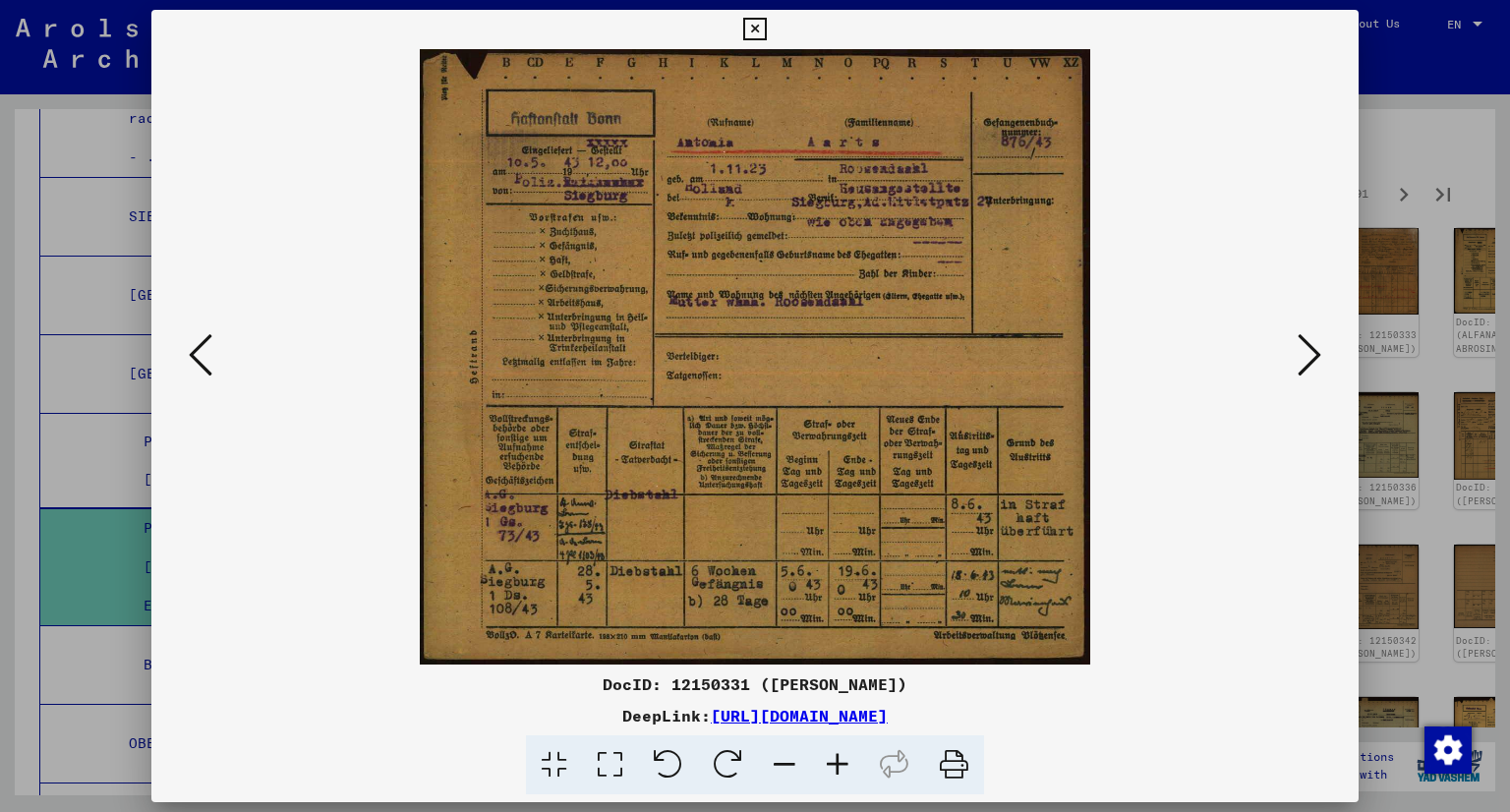 click at bounding box center (1309, 355) 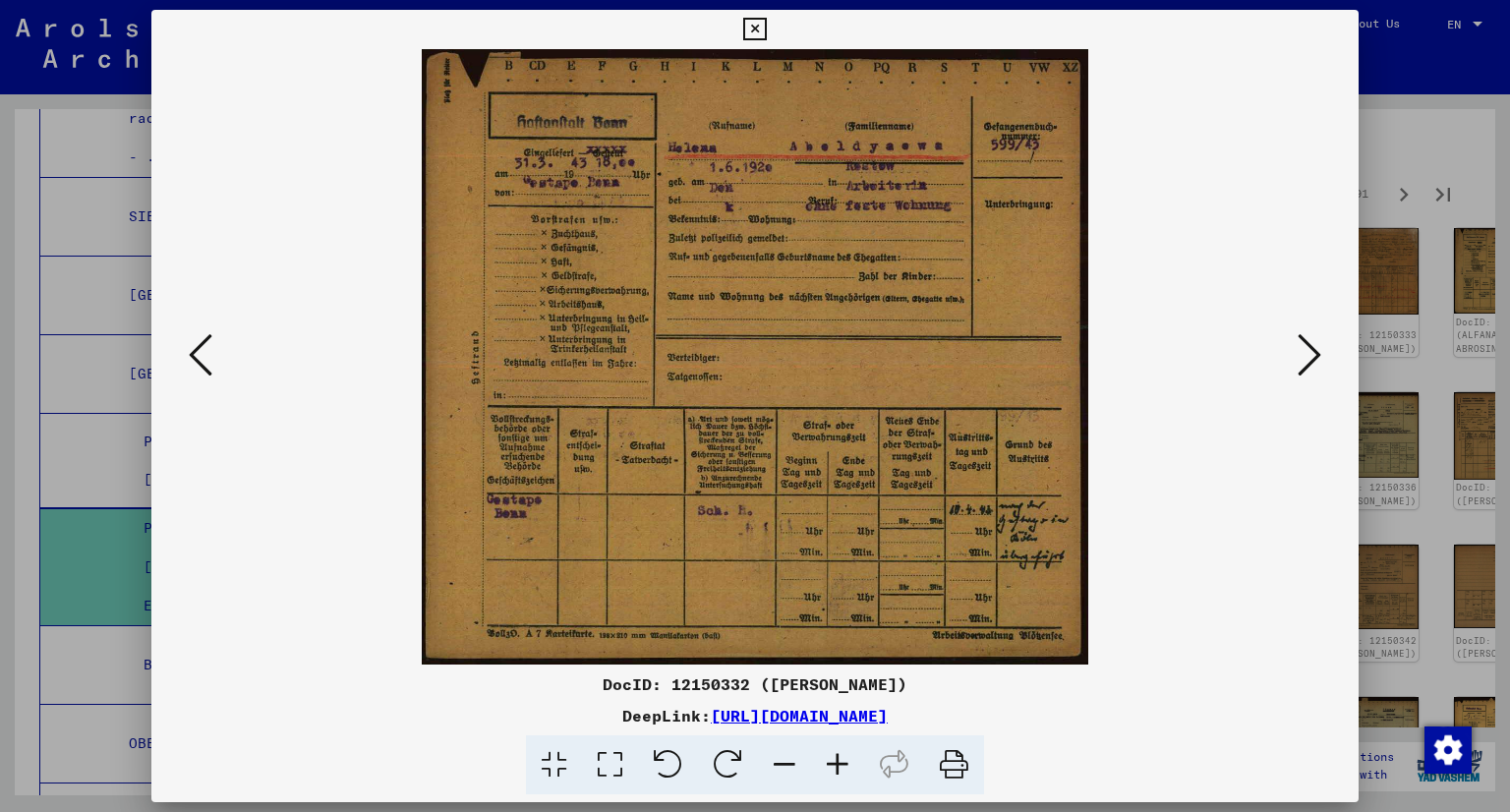 click at bounding box center [1309, 355] 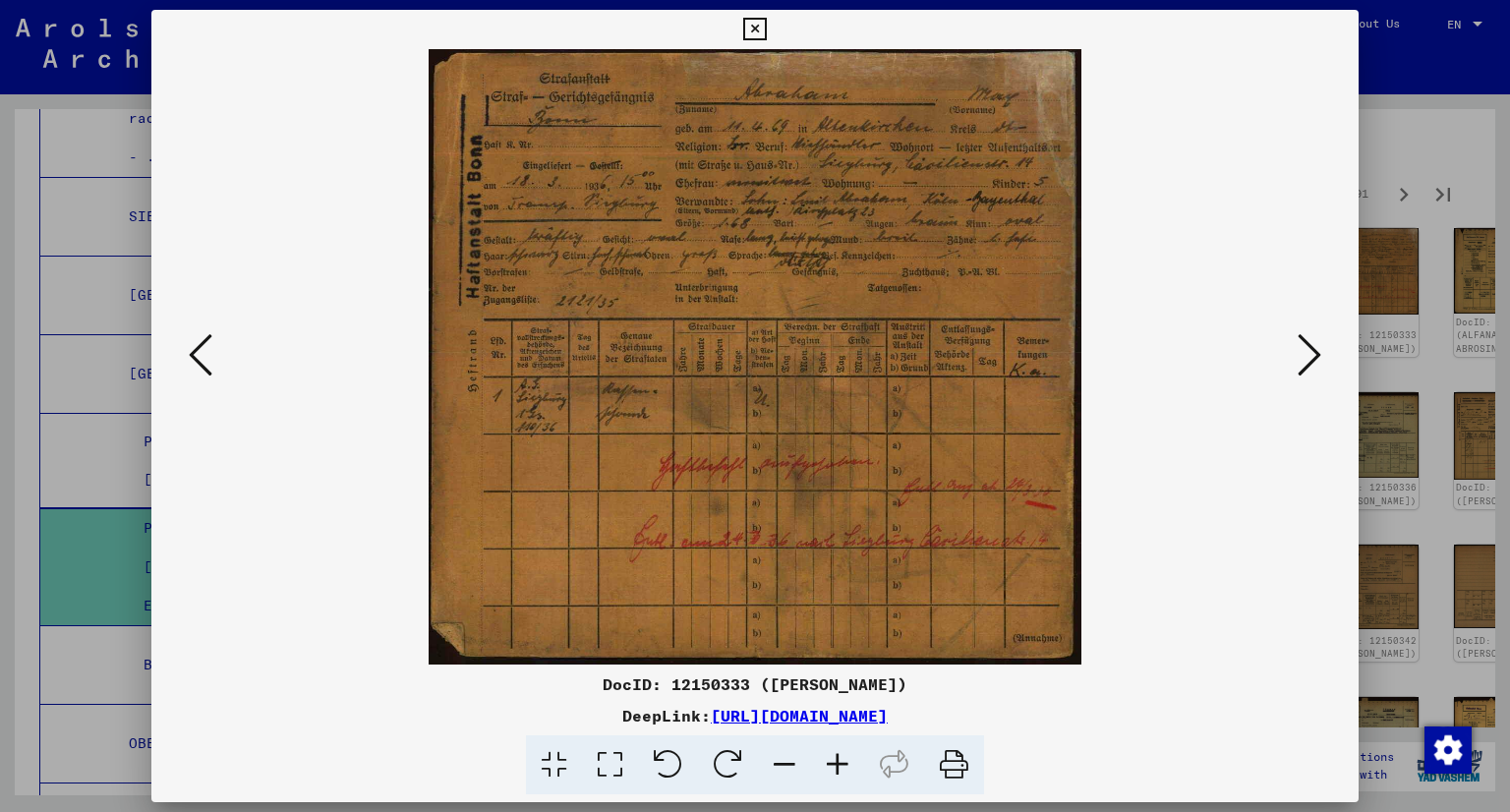 click at bounding box center [1309, 355] 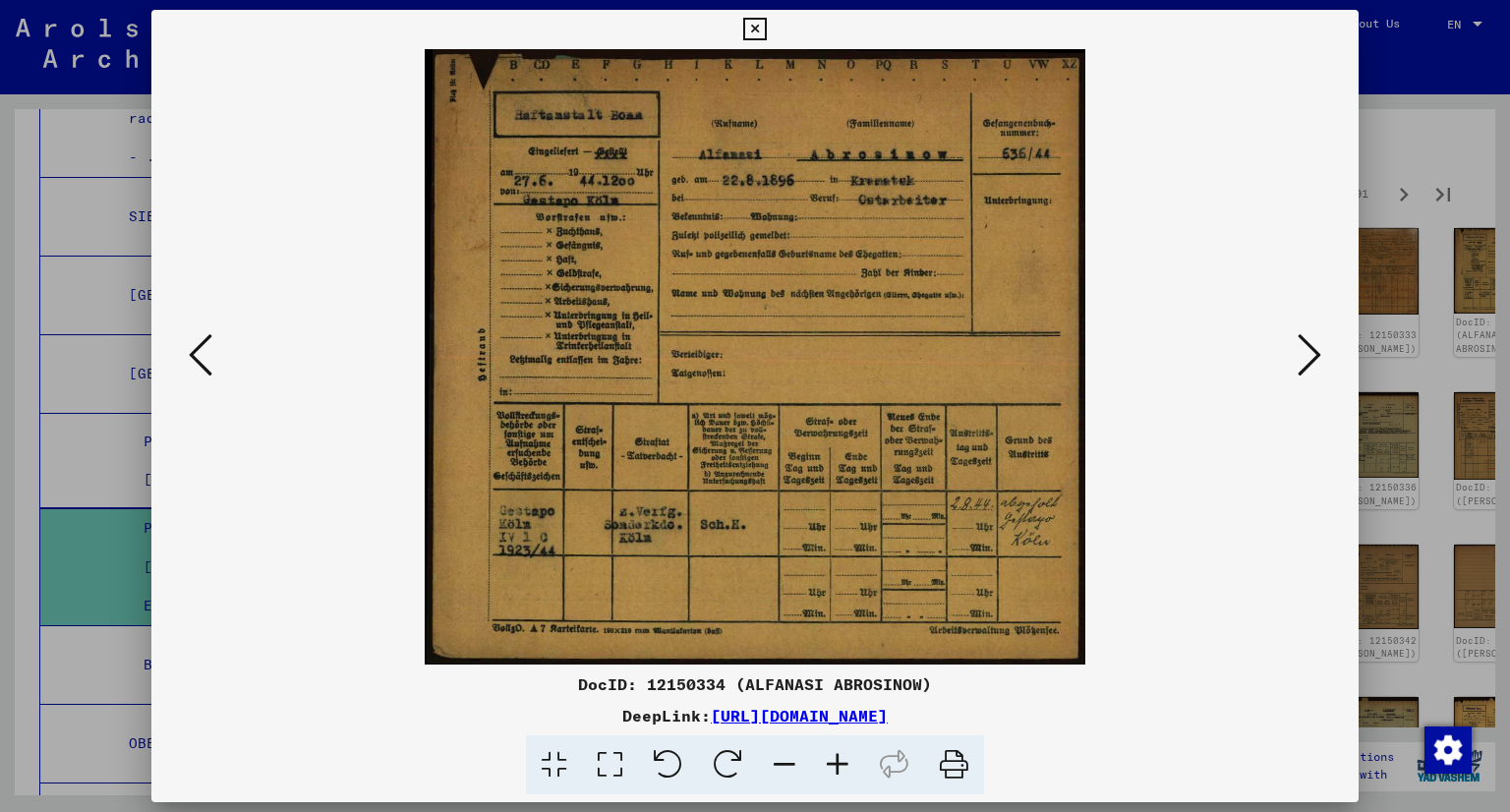 click at bounding box center (1309, 355) 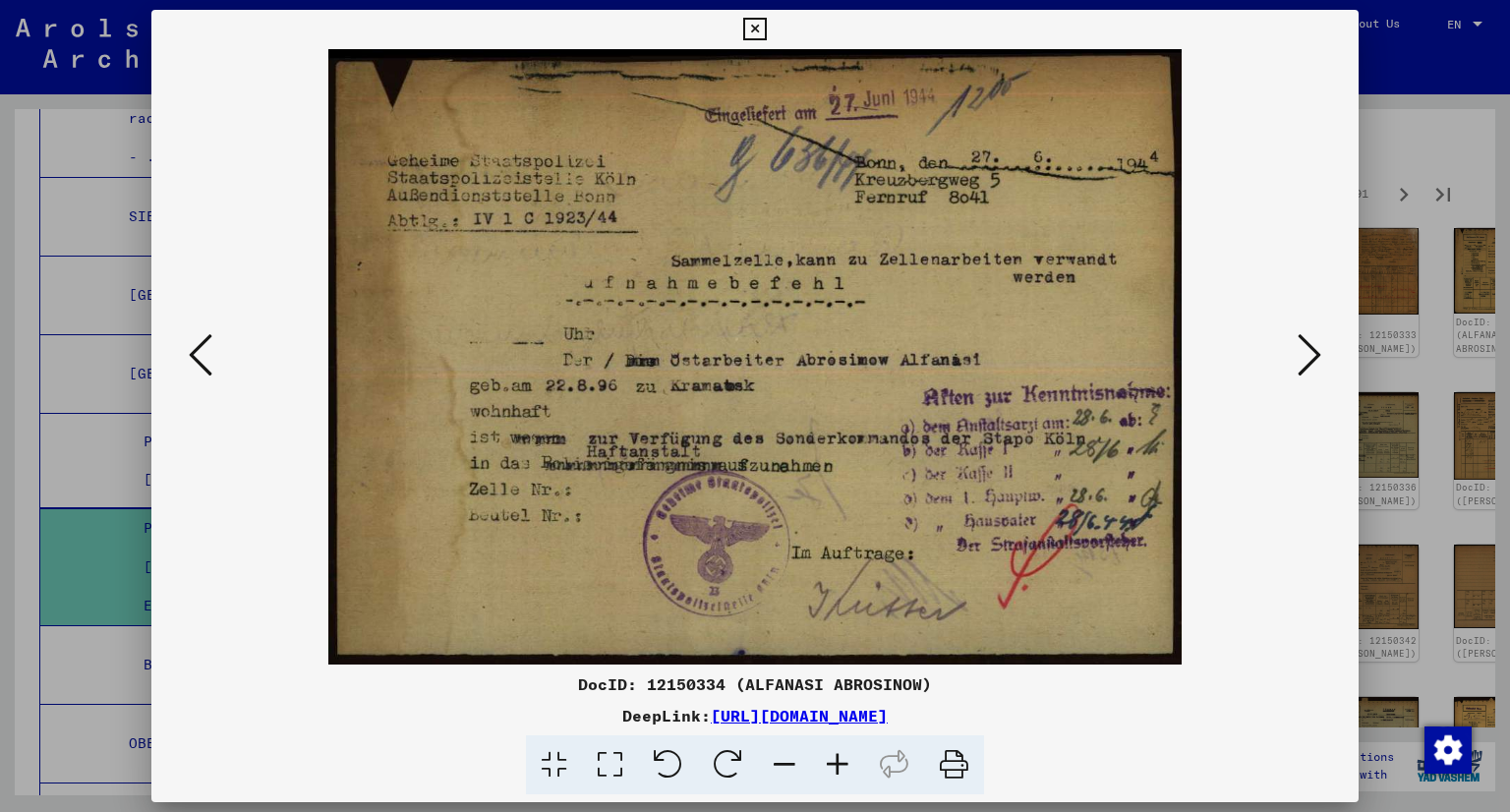 click at bounding box center [1309, 355] 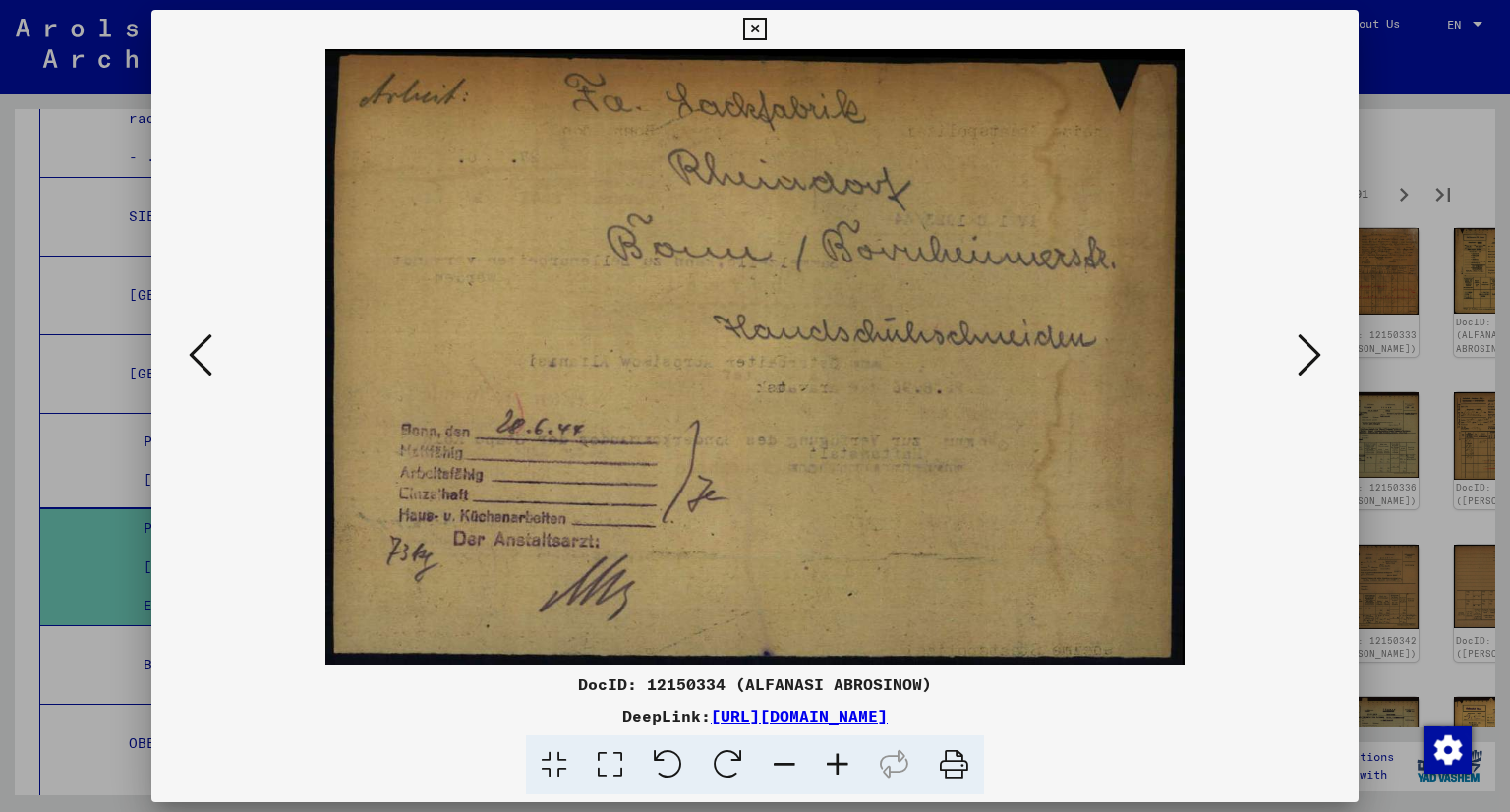 click at bounding box center (1309, 355) 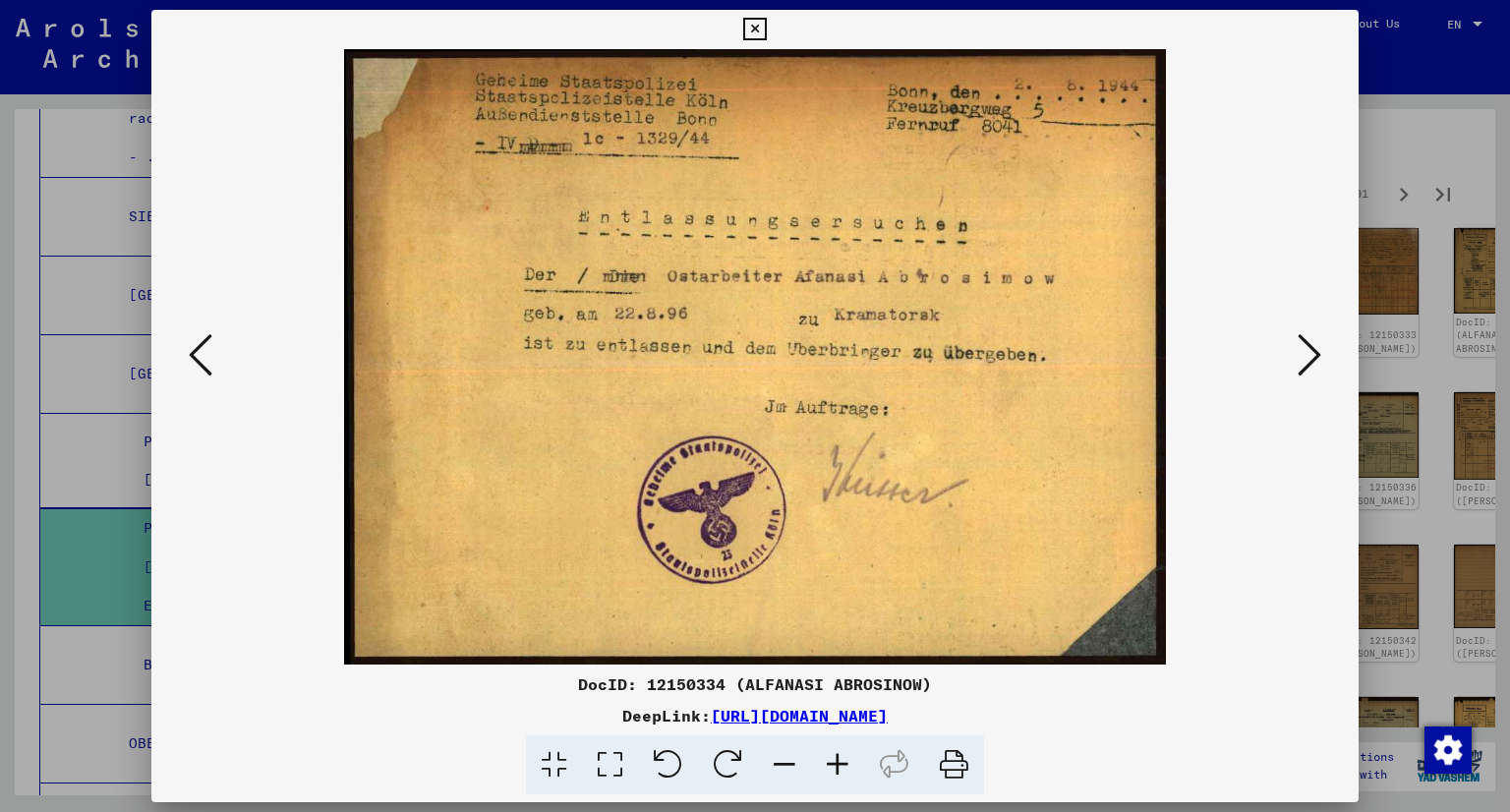 click at bounding box center [1309, 355] 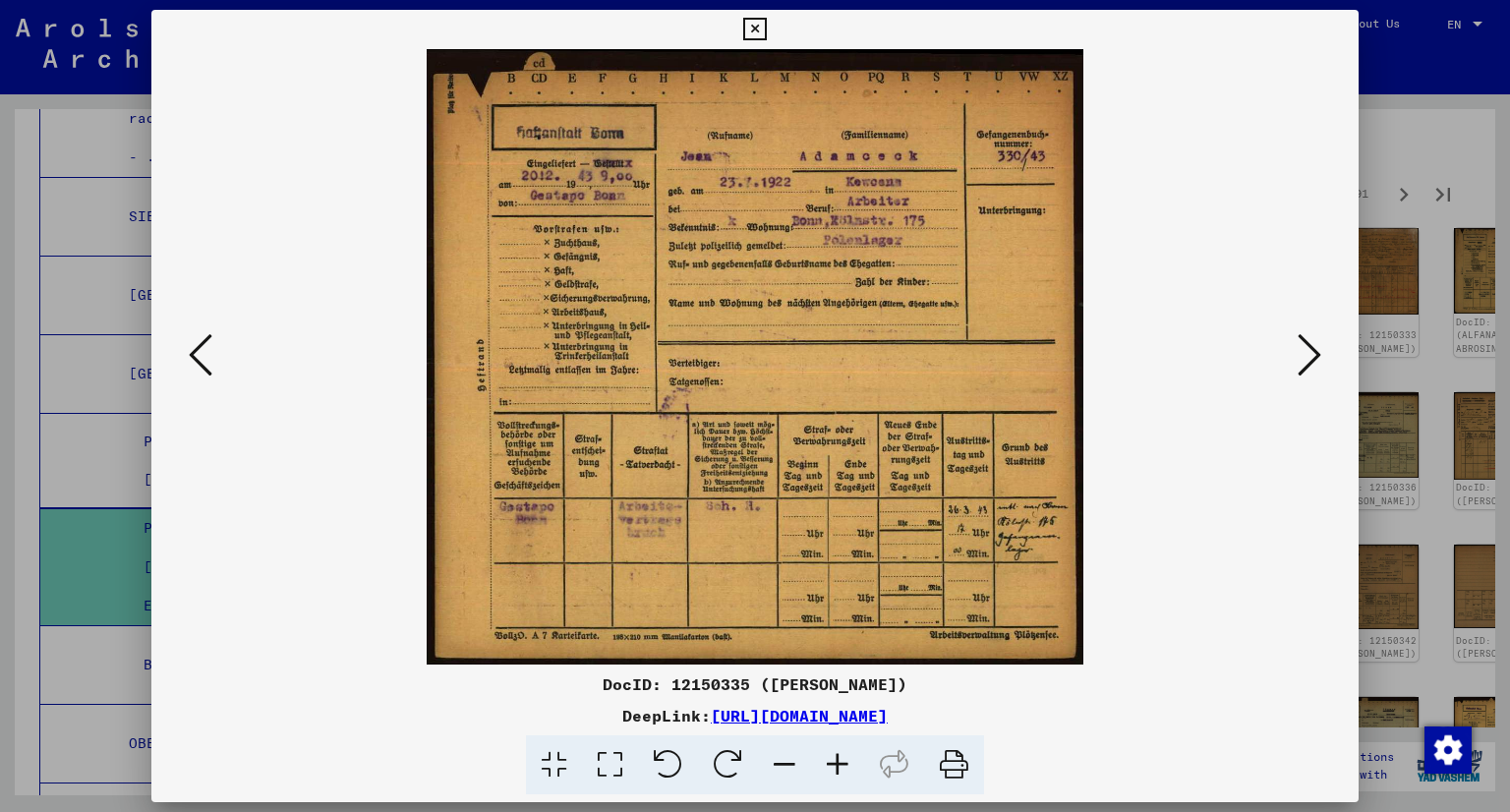 click at bounding box center [1309, 355] 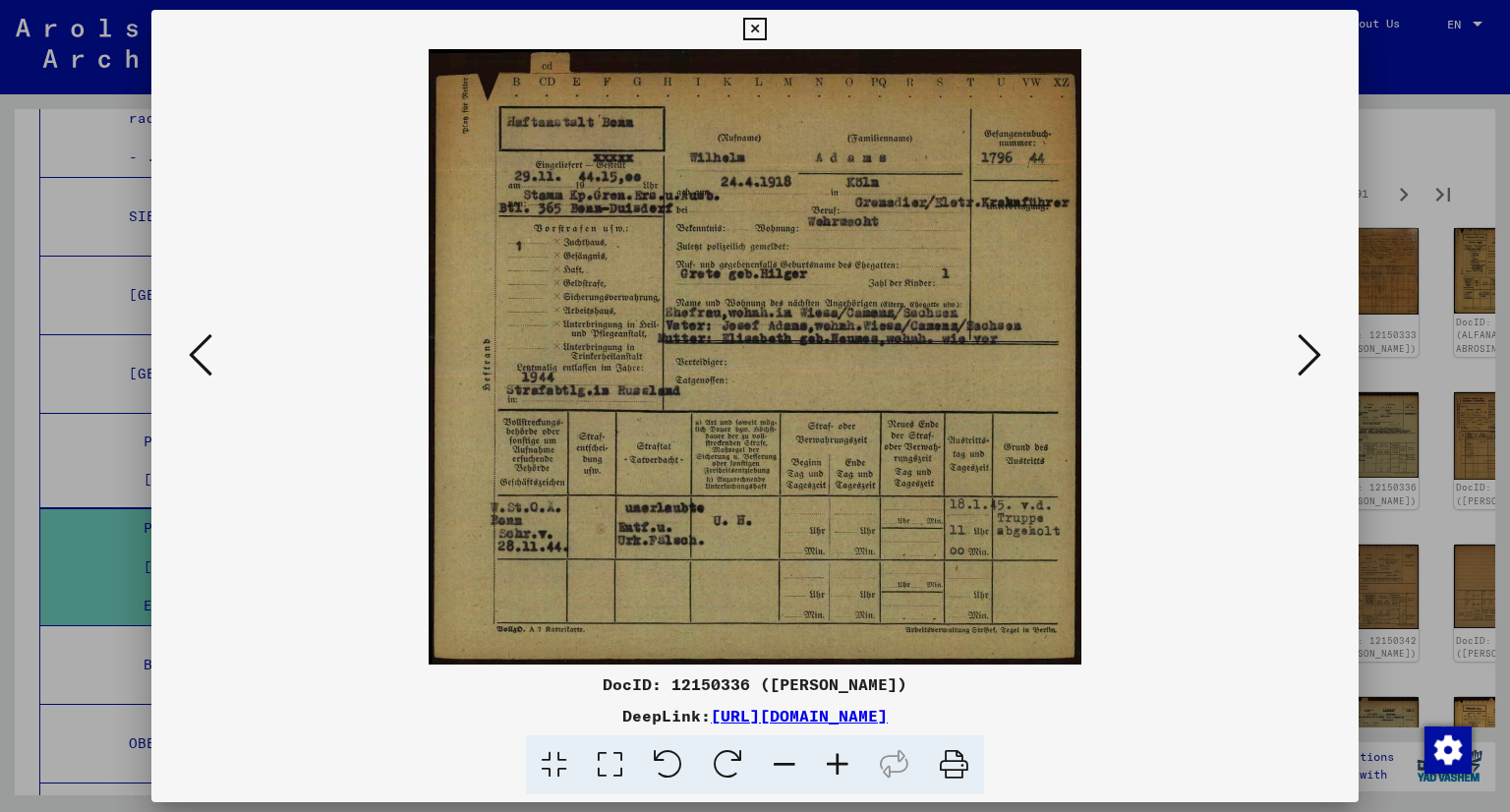 click at bounding box center (1309, 355) 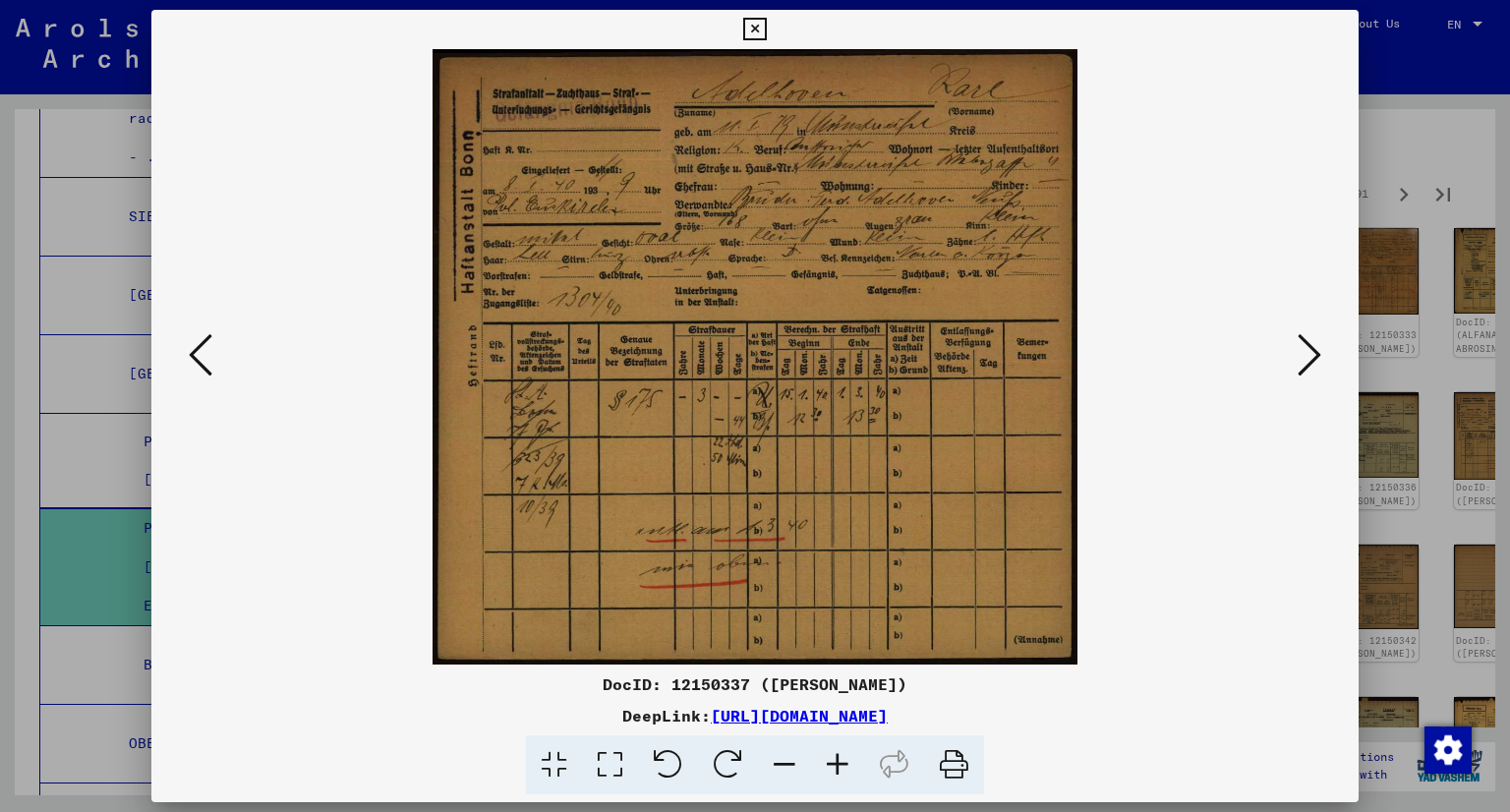 click at bounding box center (1309, 355) 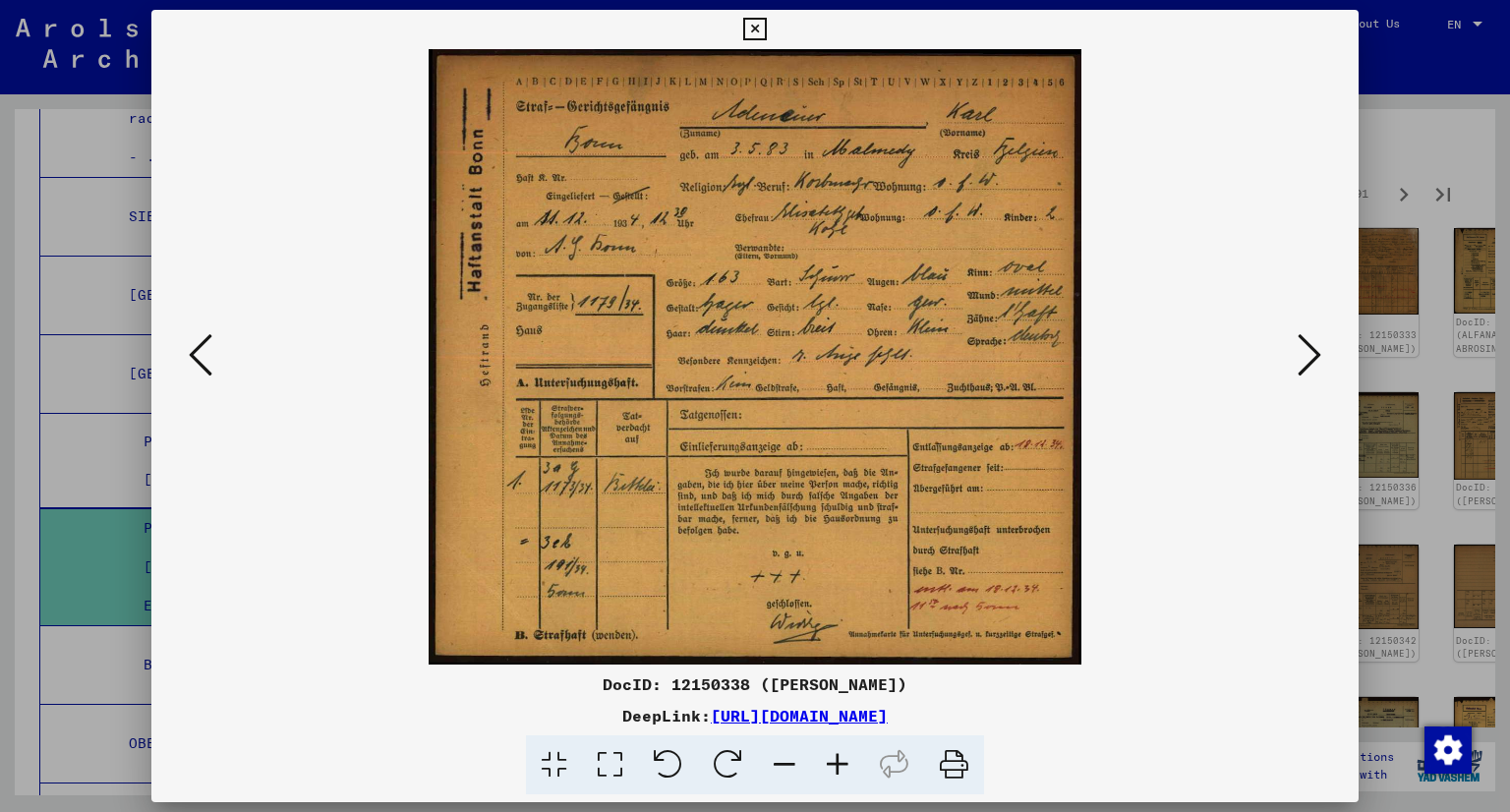 click at bounding box center [1309, 355] 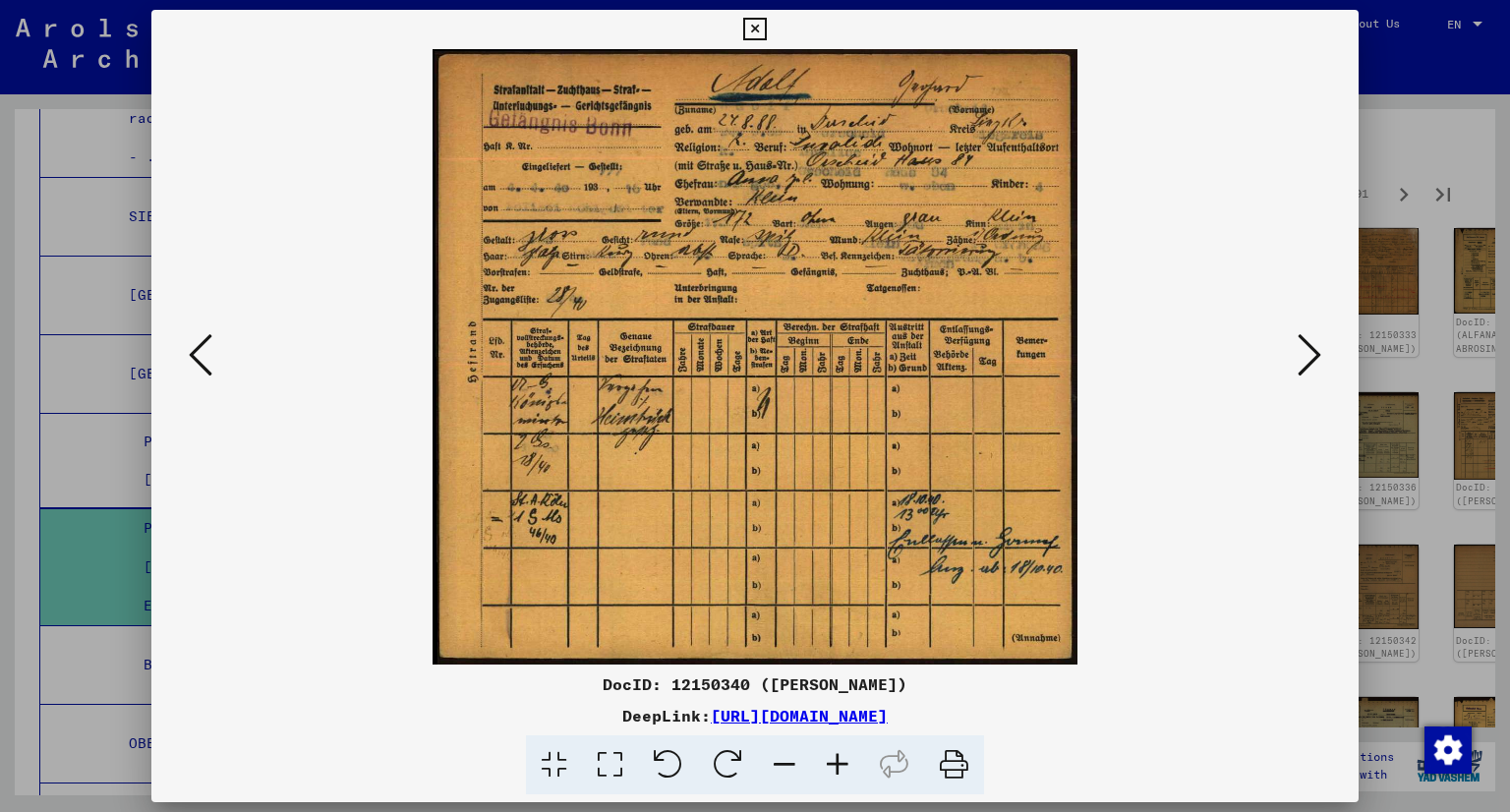 click at bounding box center [1309, 355] 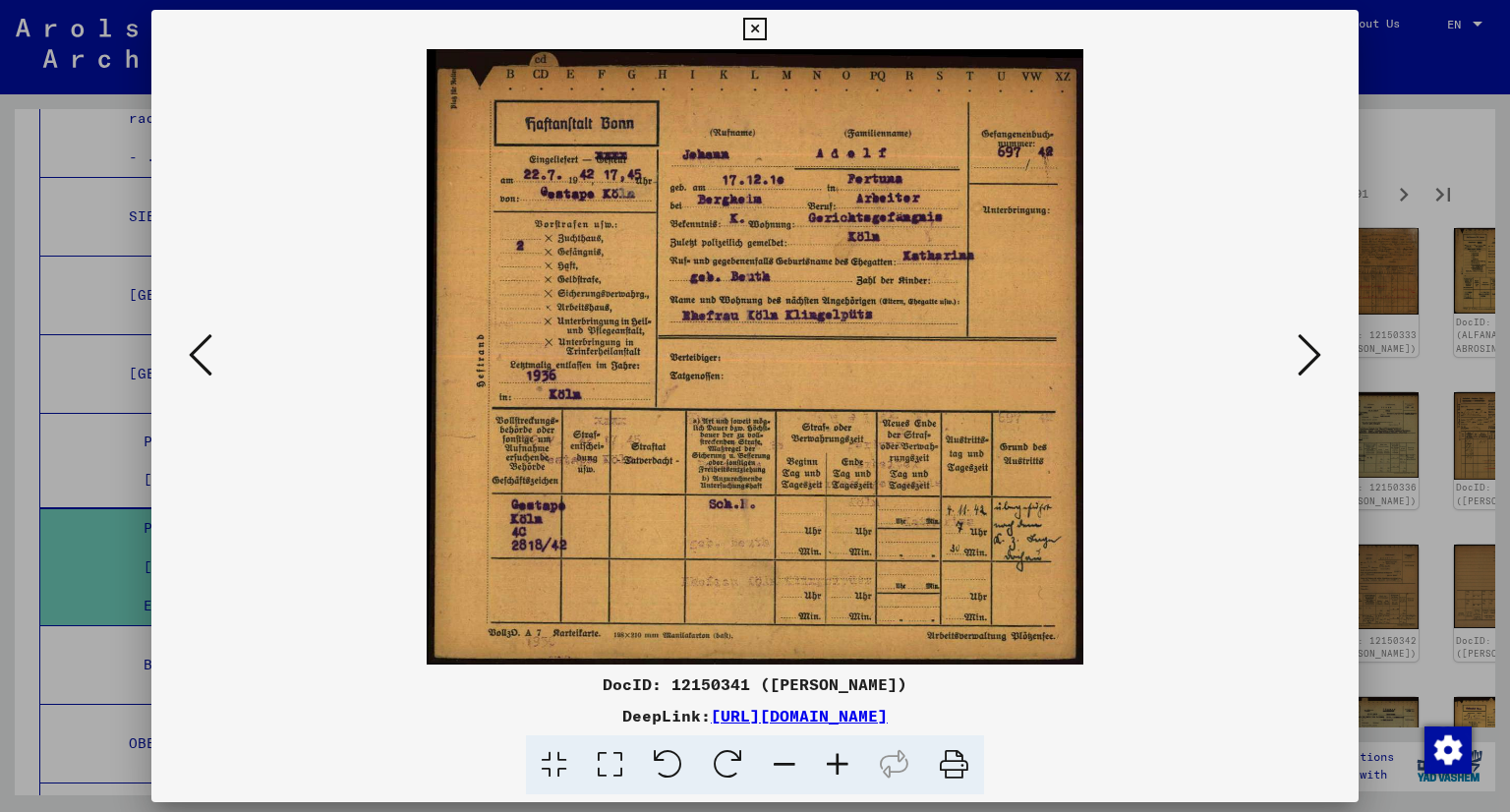 click at bounding box center [1309, 355] 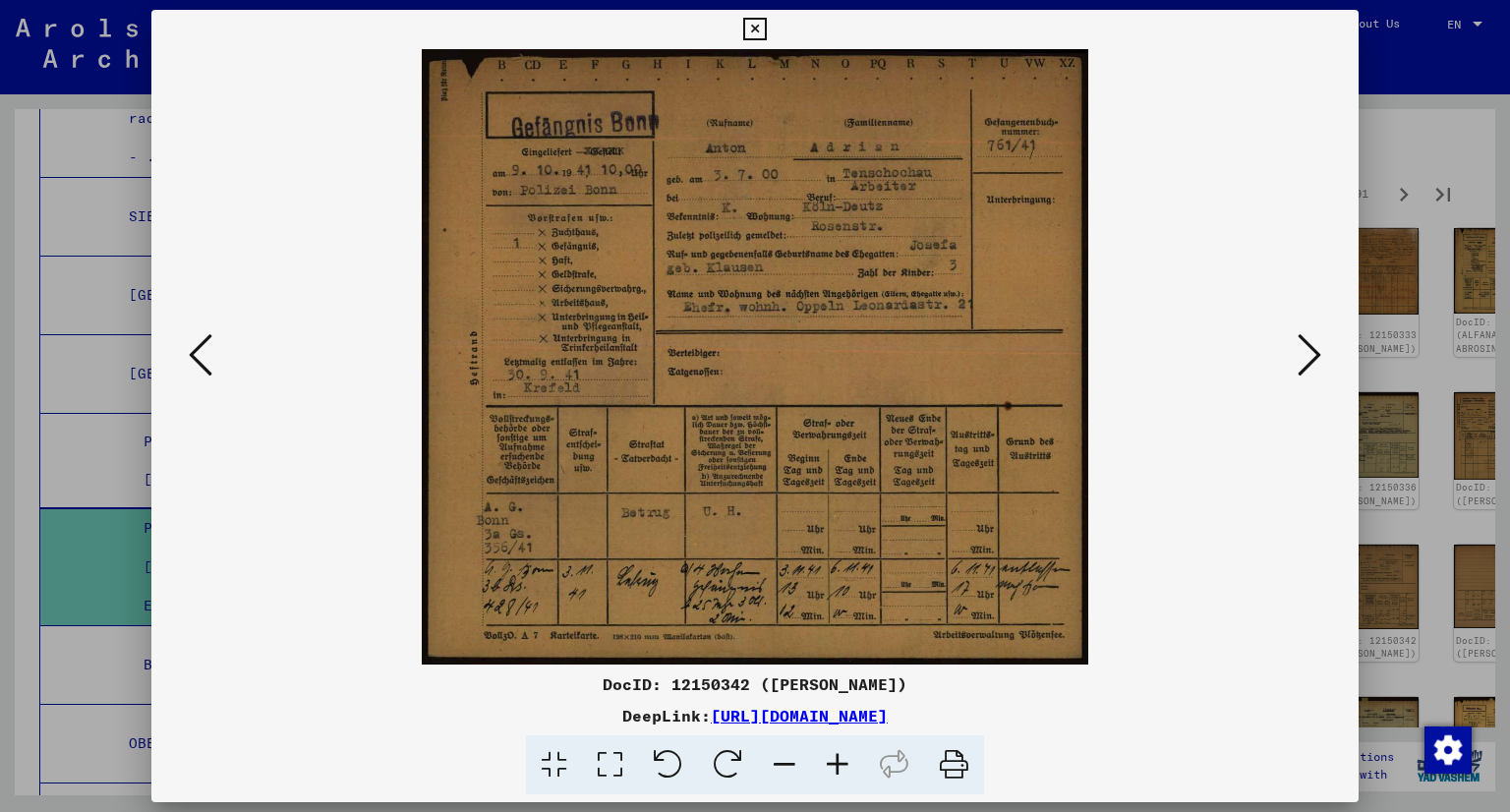 click at bounding box center [1309, 355] 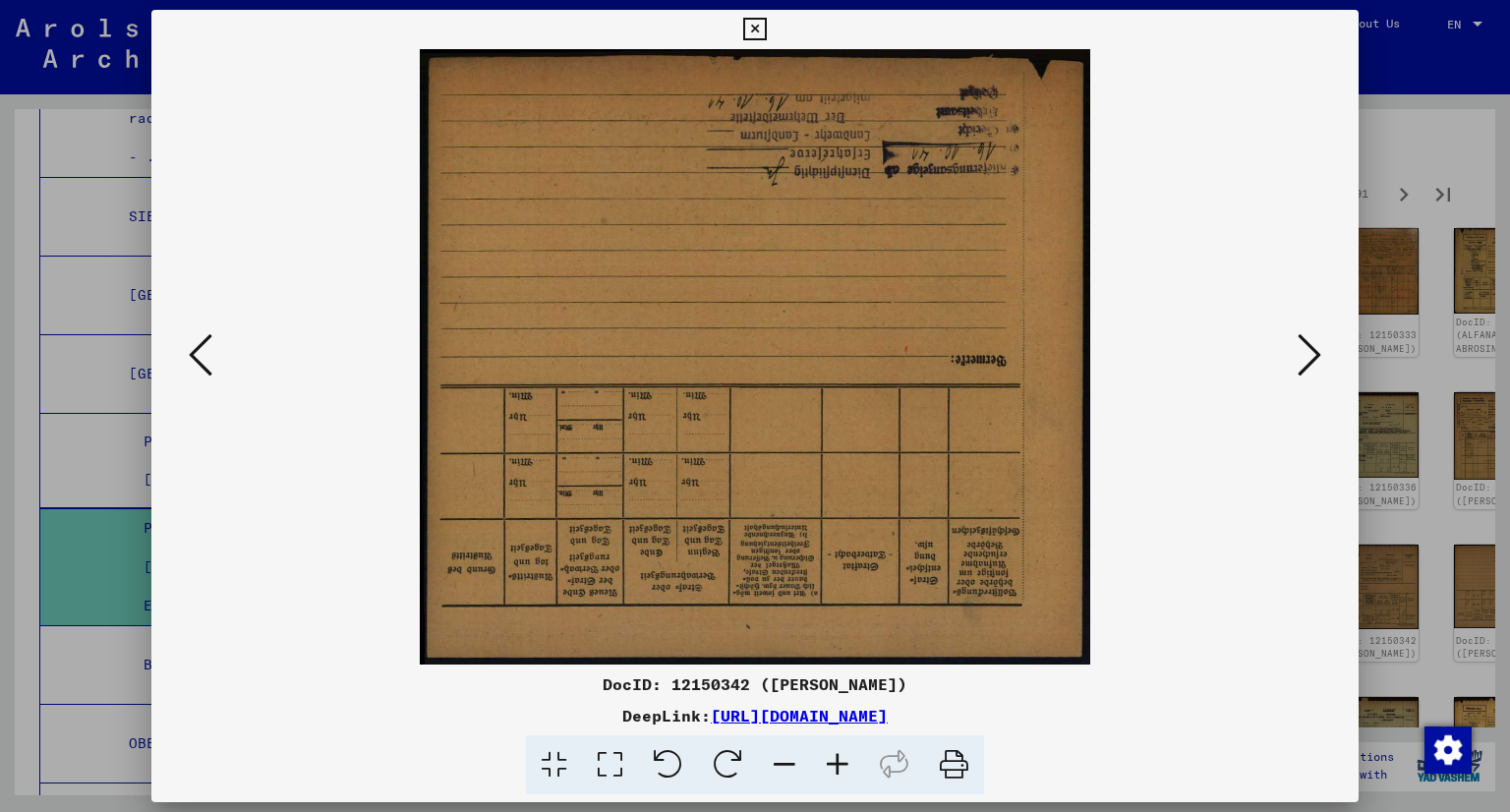 click at bounding box center (1309, 355) 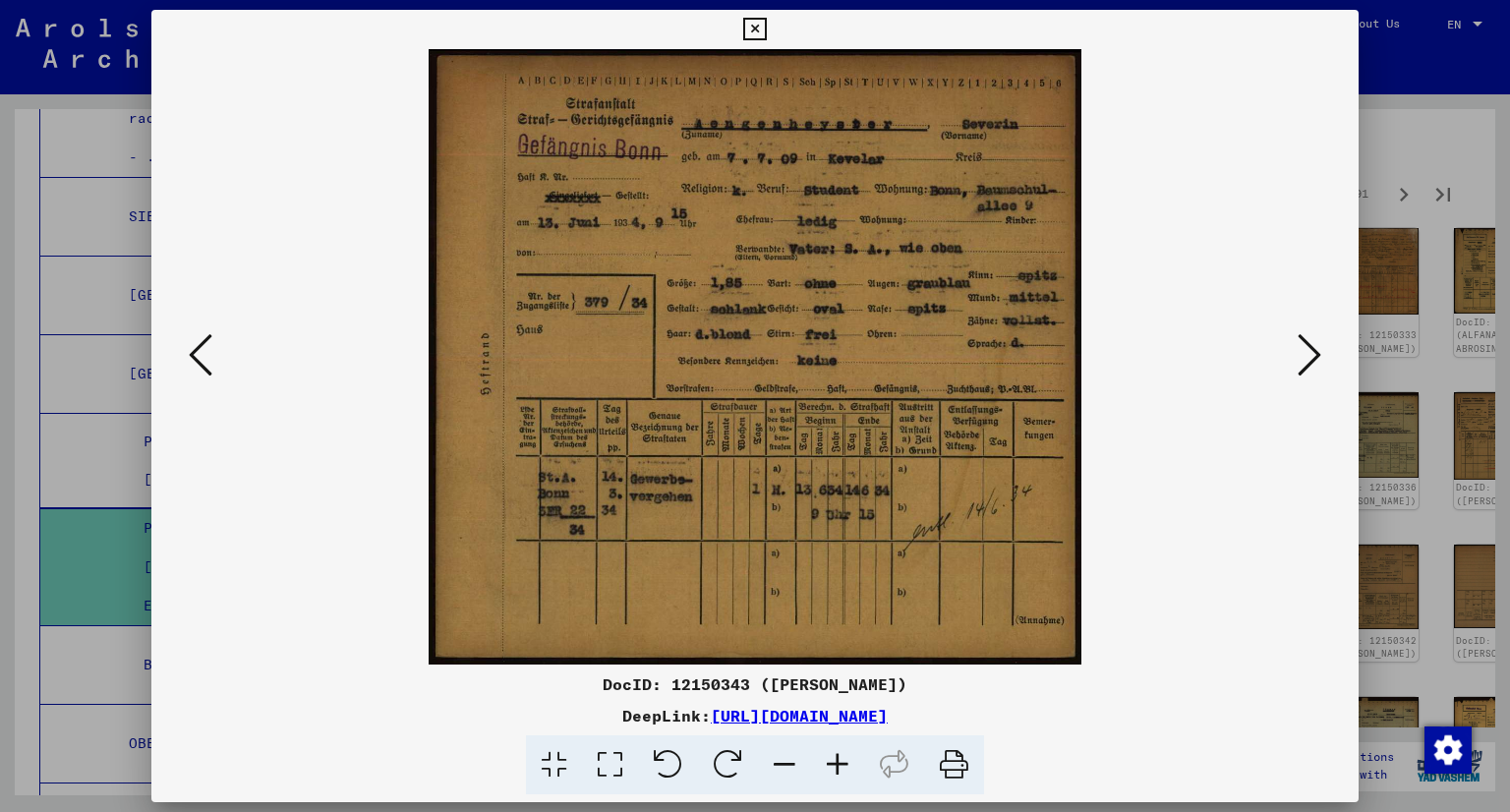 click at bounding box center (1309, 355) 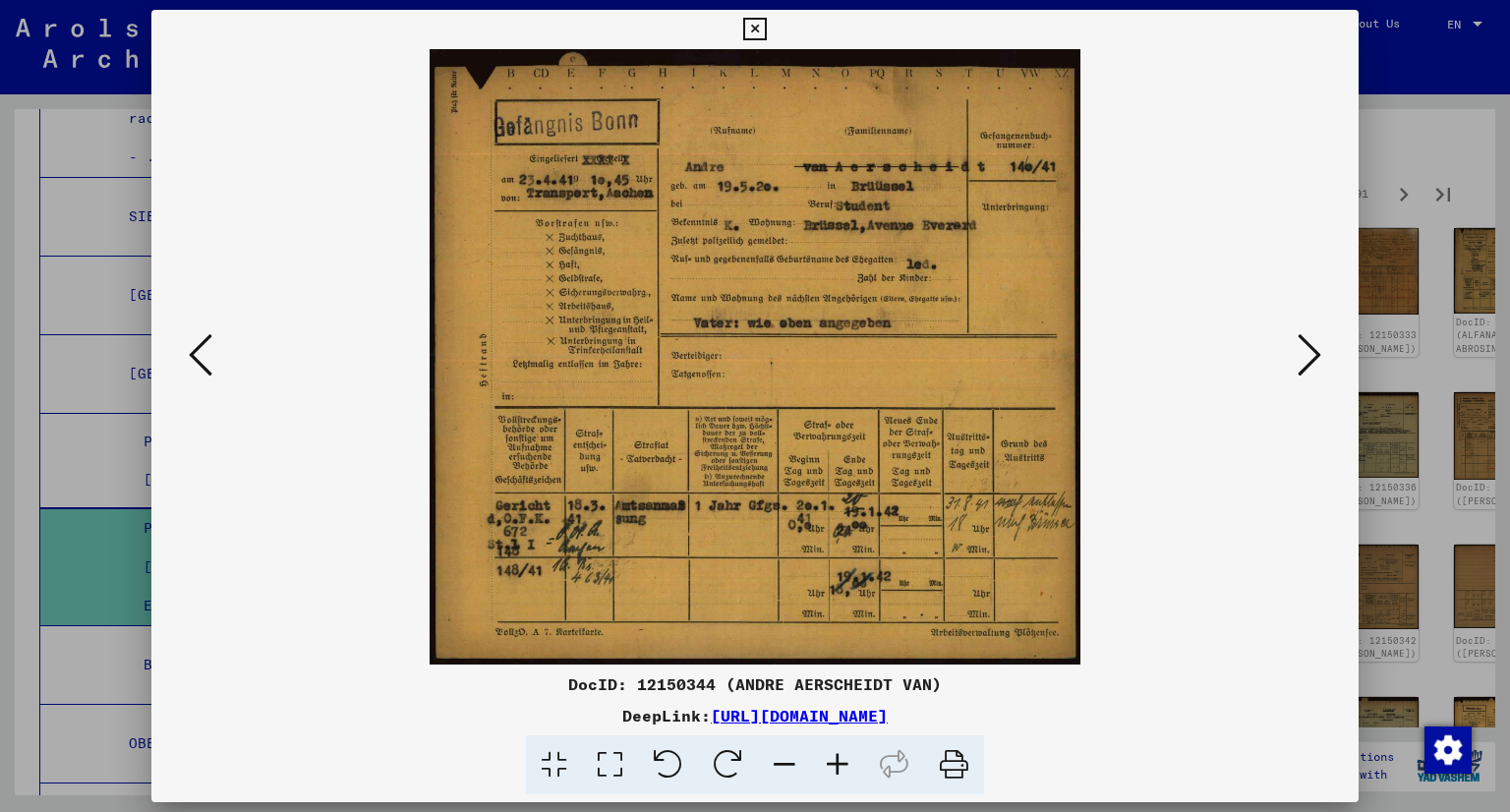 click at bounding box center (1309, 355) 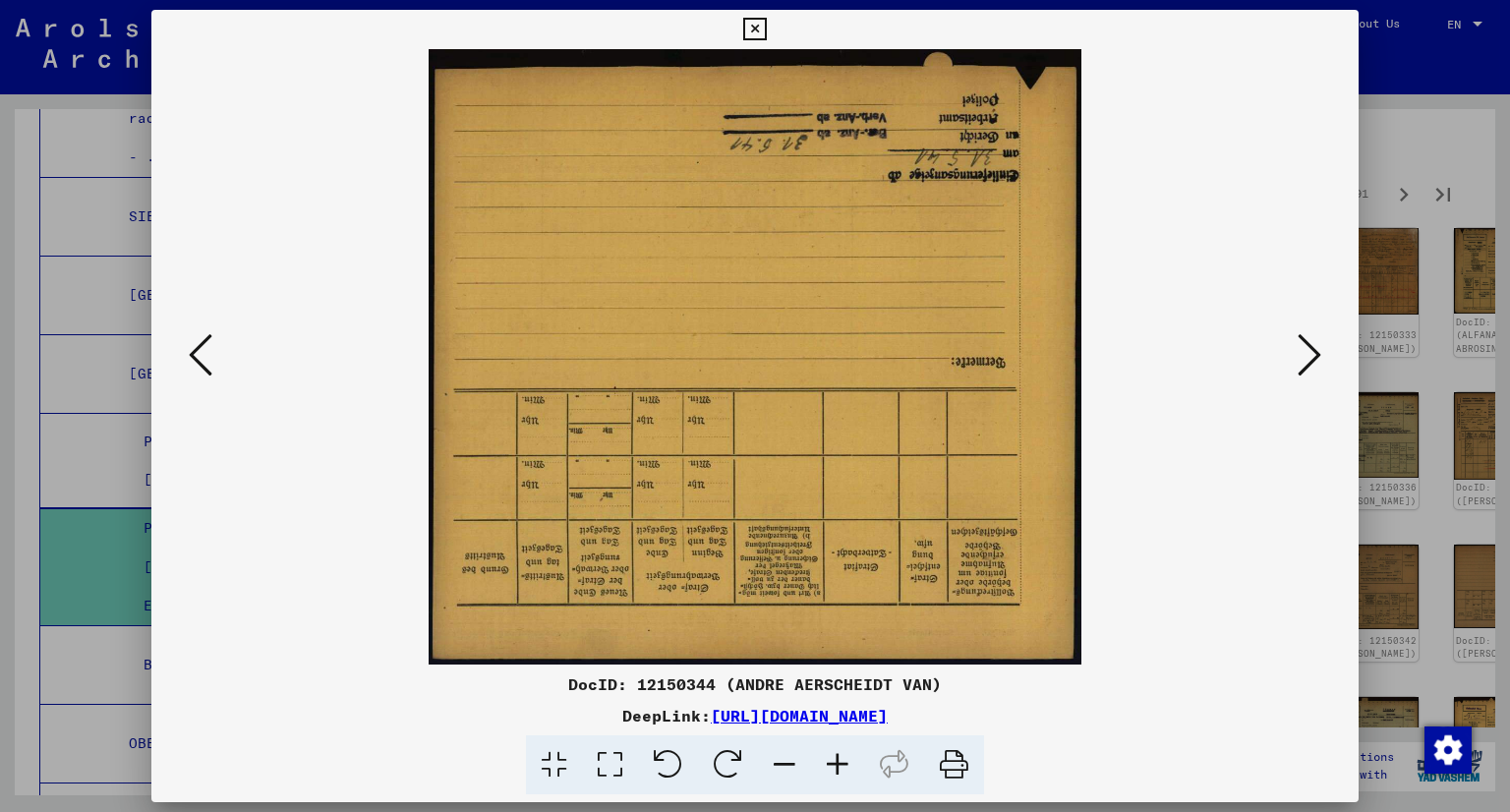 click at bounding box center (1309, 355) 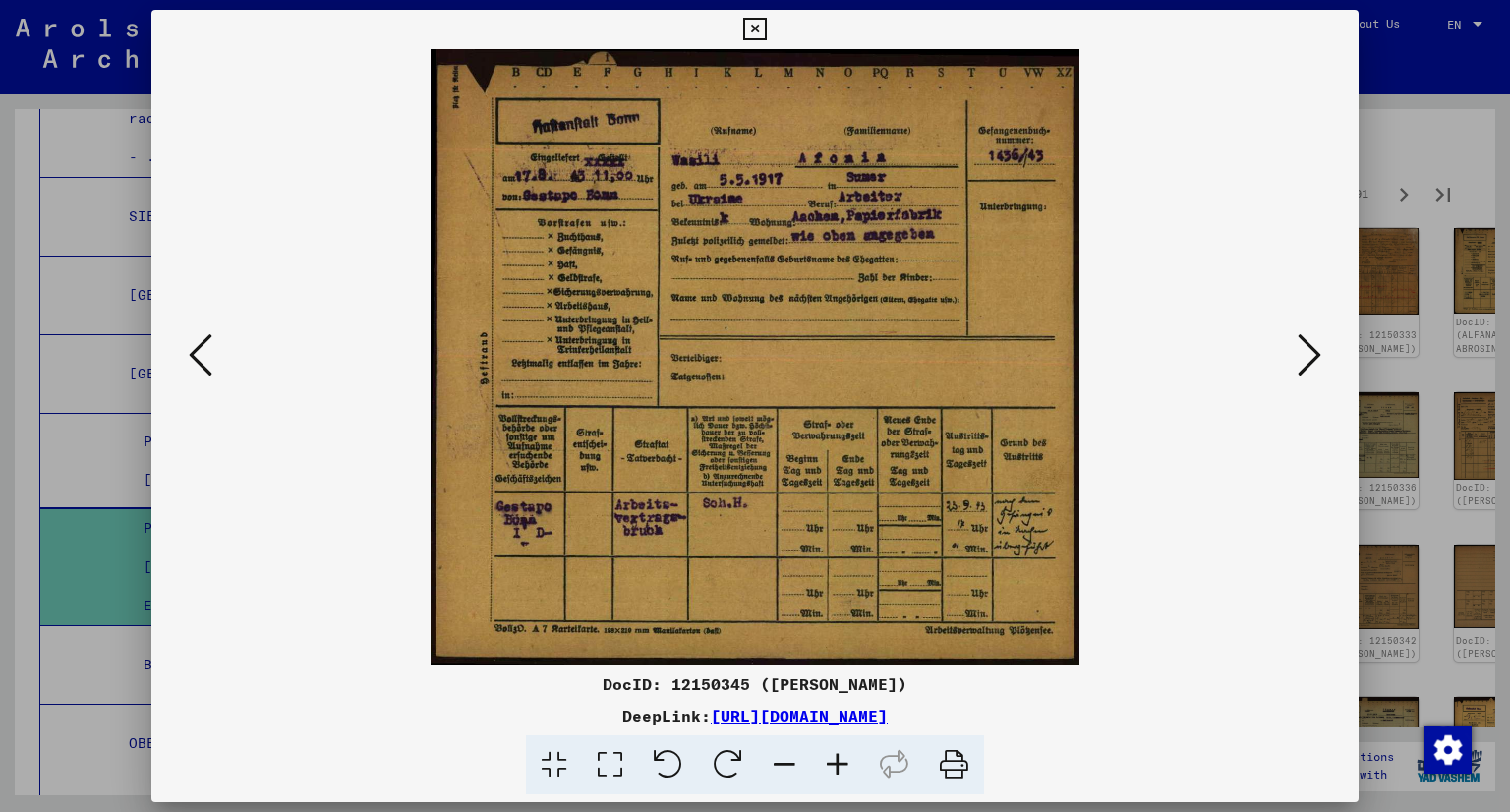 click at bounding box center [1309, 355] 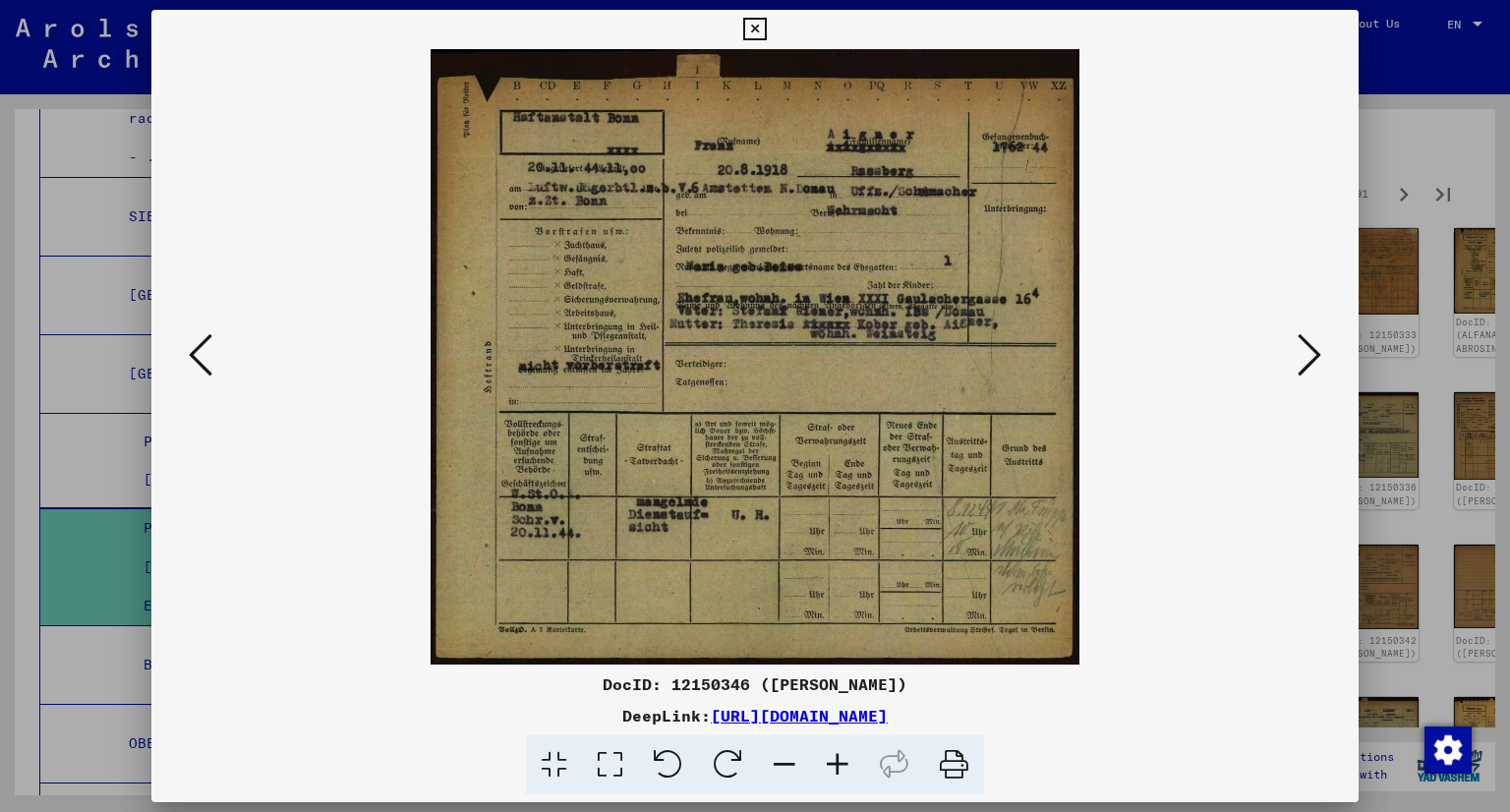 click at bounding box center (1309, 355) 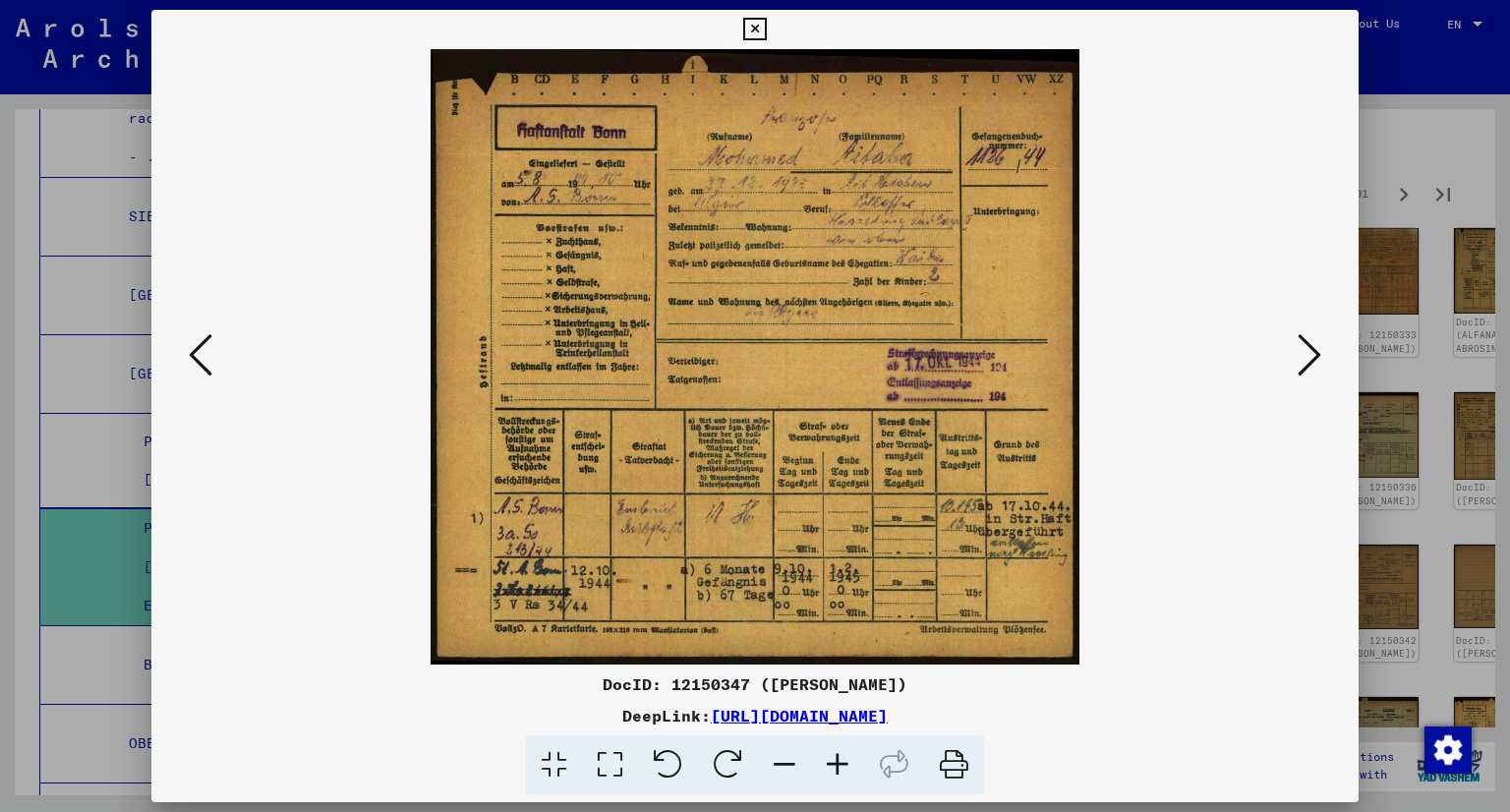 click at bounding box center (1309, 355) 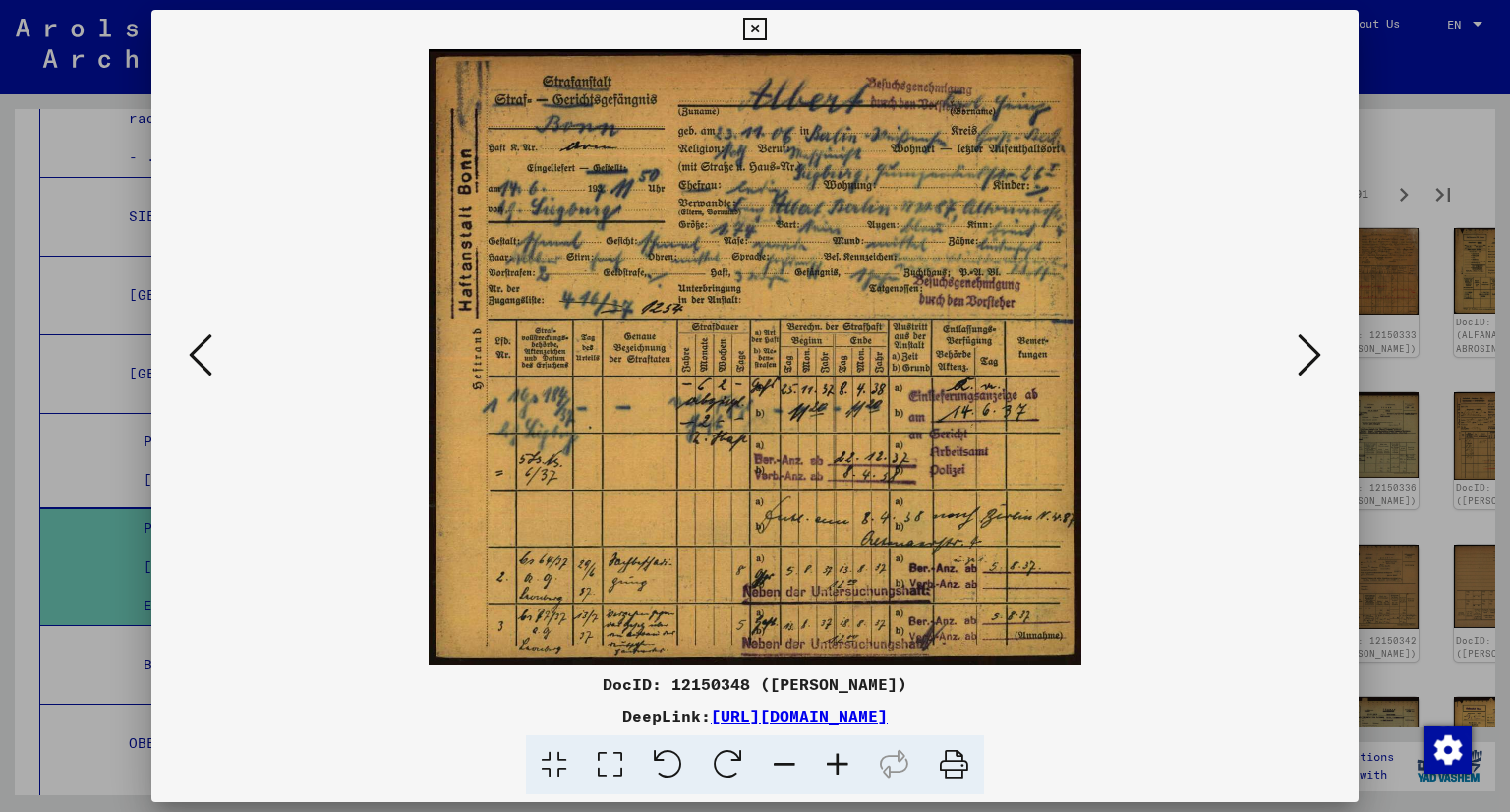 click at bounding box center (1309, 355) 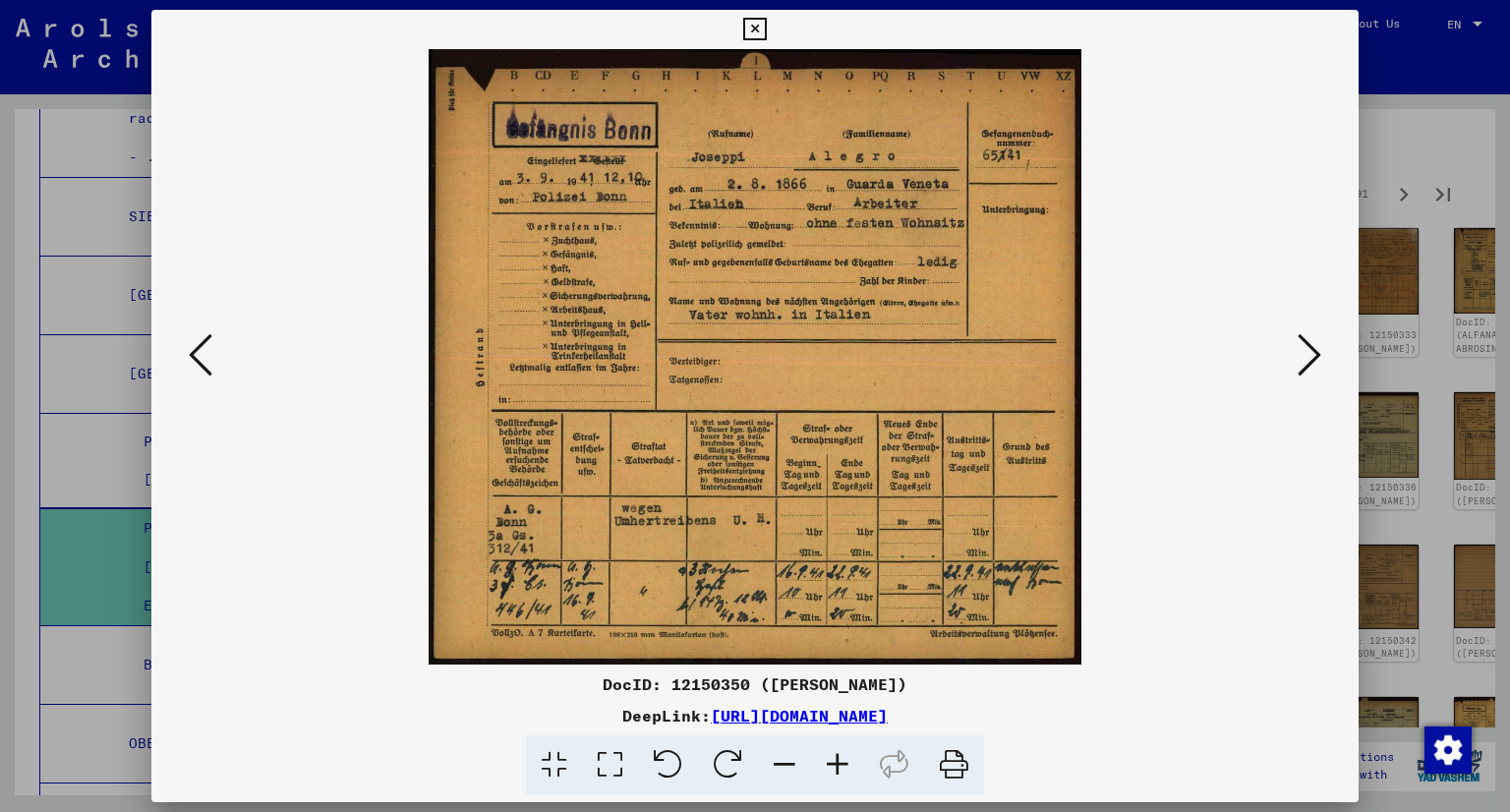click at bounding box center (1309, 355) 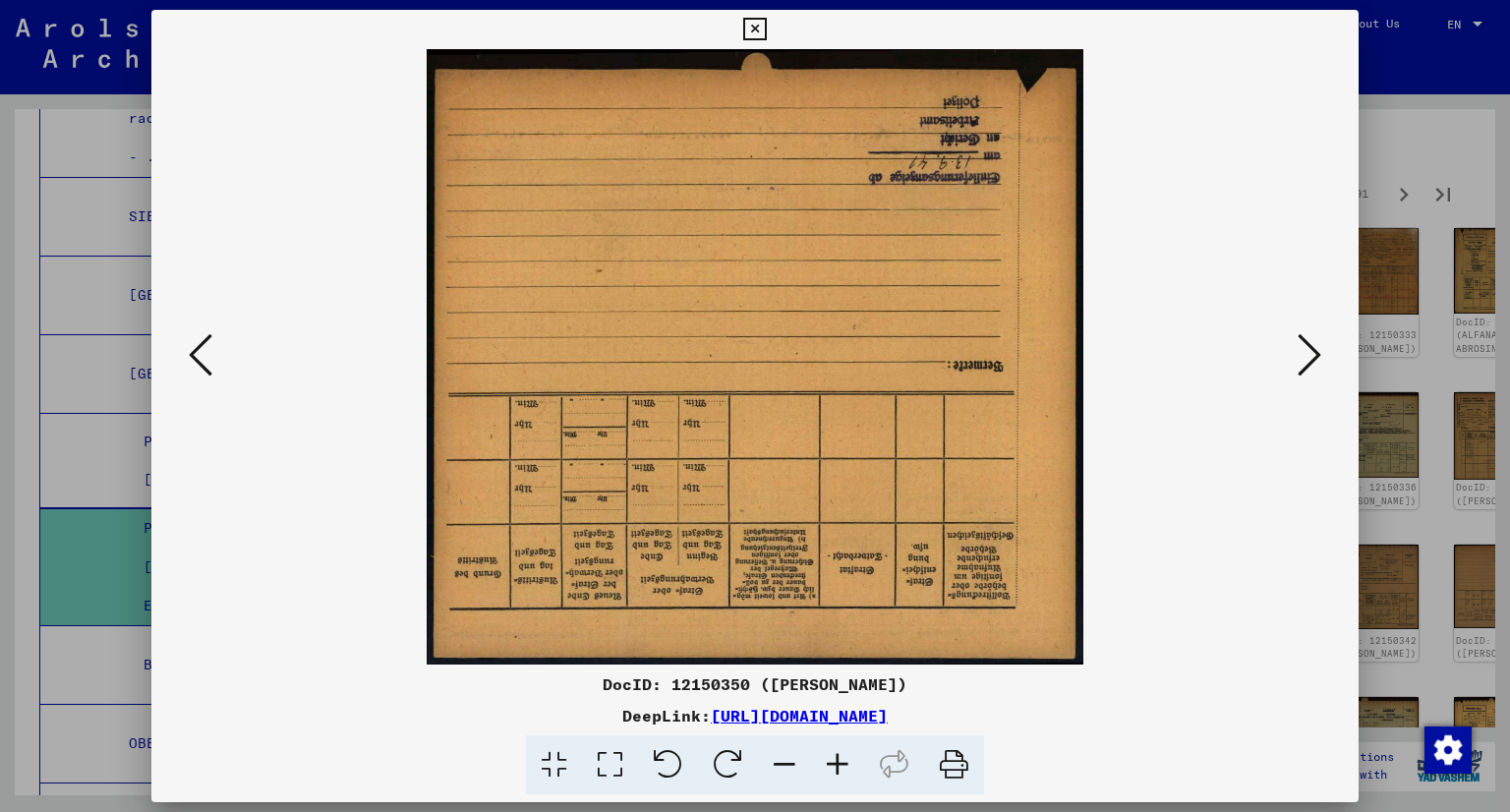 click at bounding box center (1309, 355) 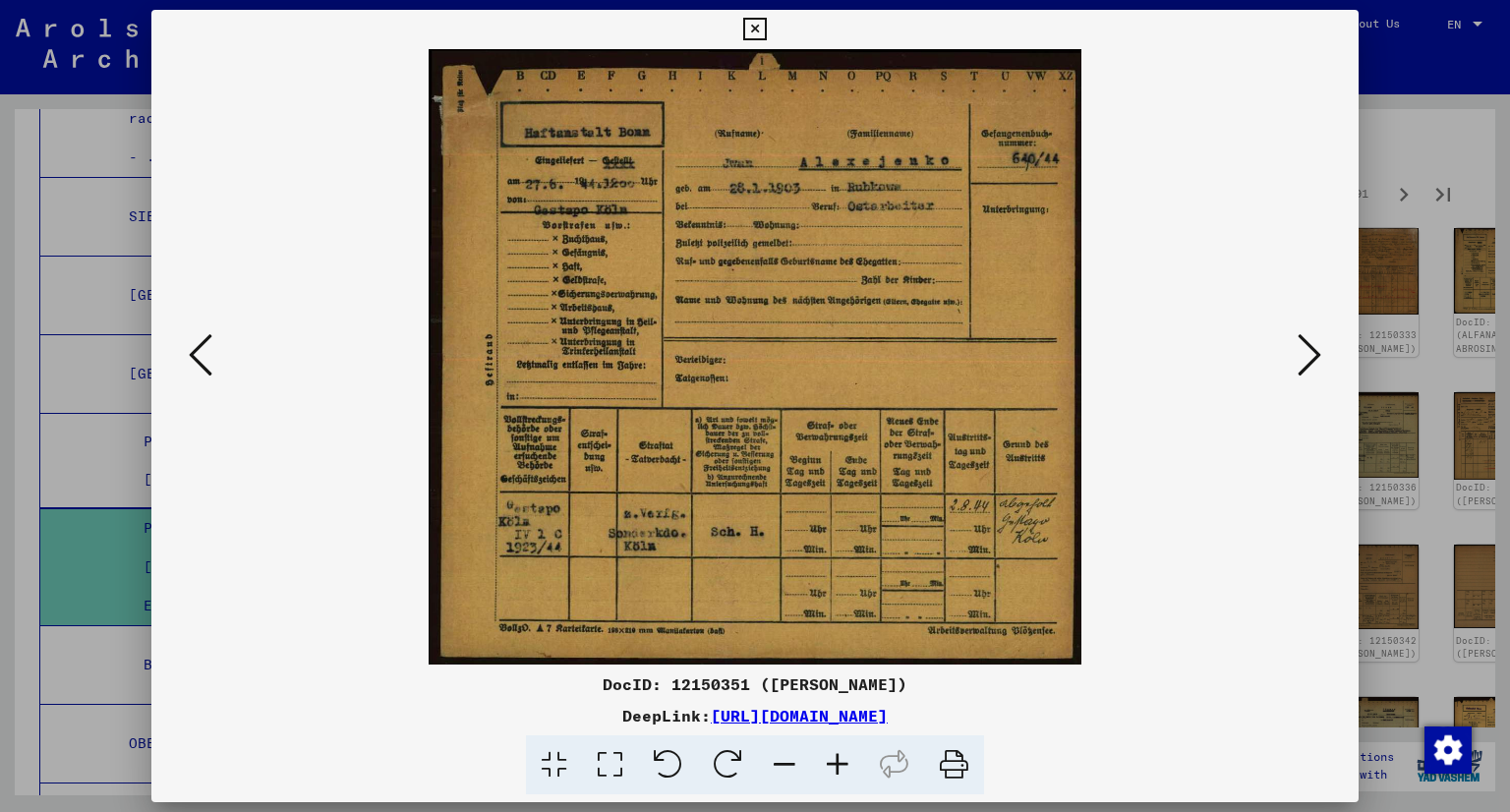 click at bounding box center [1309, 355] 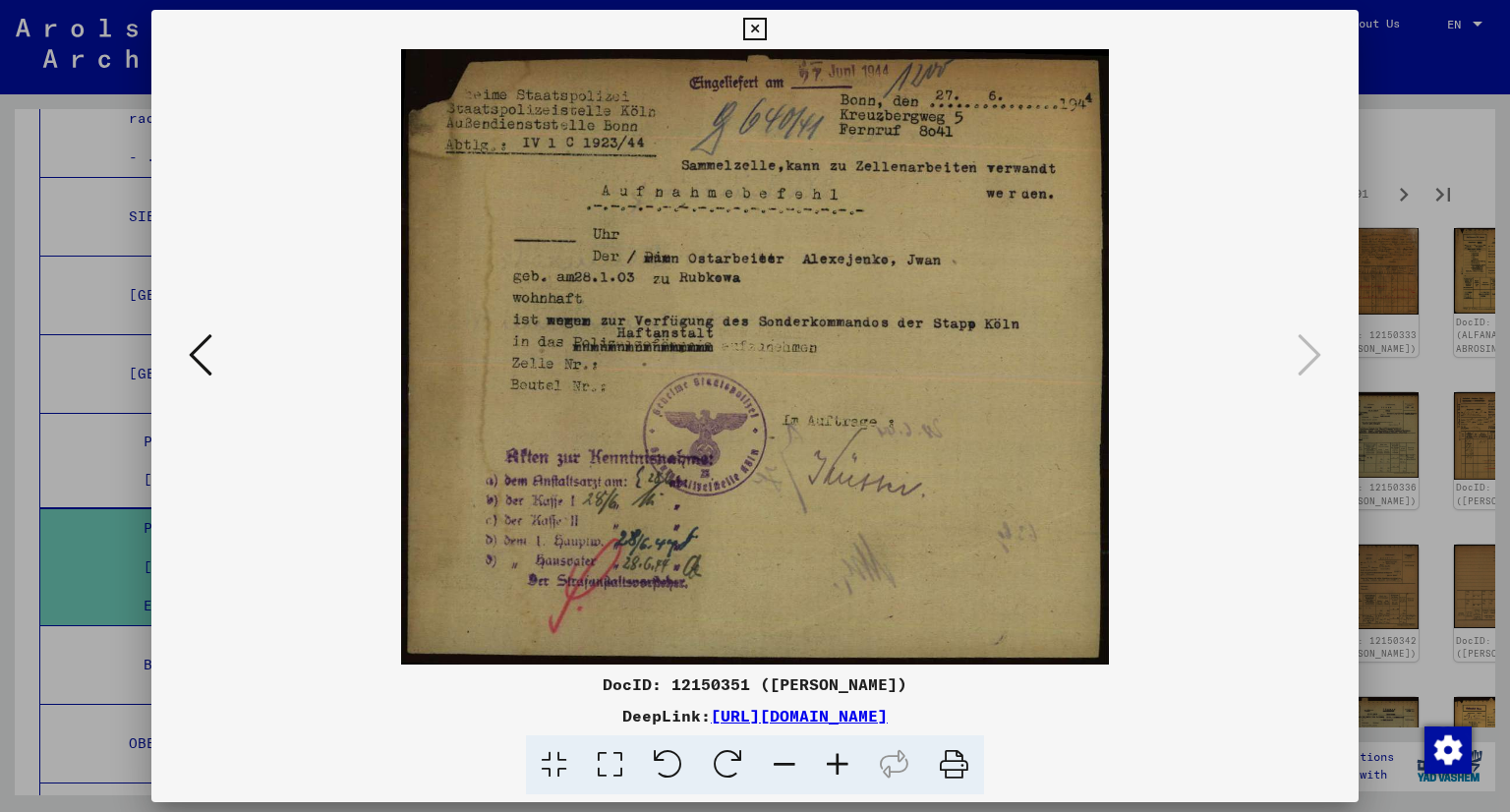 click at bounding box center (754, 29) 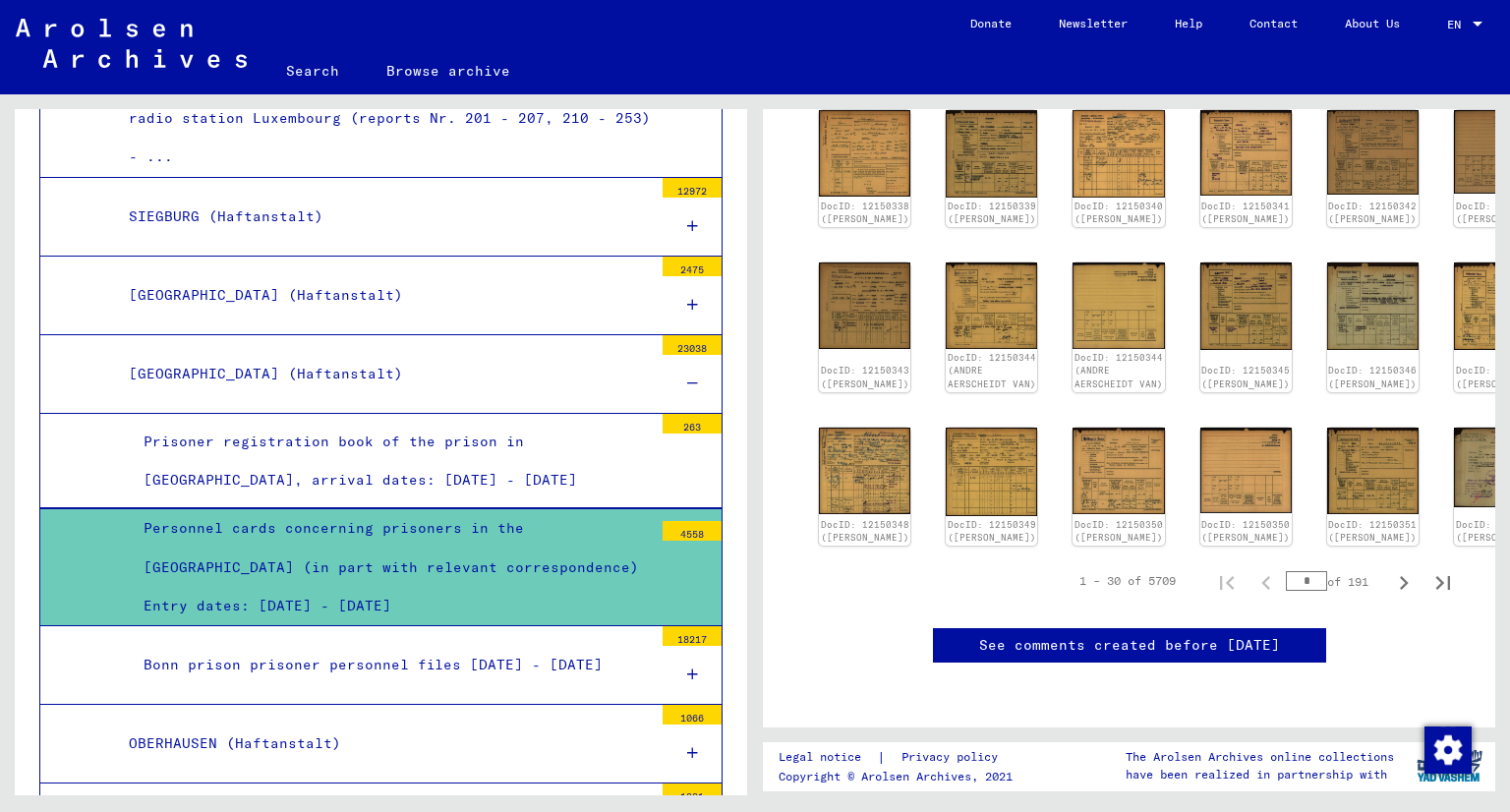 scroll, scrollTop: 1217, scrollLeft: 0, axis: vertical 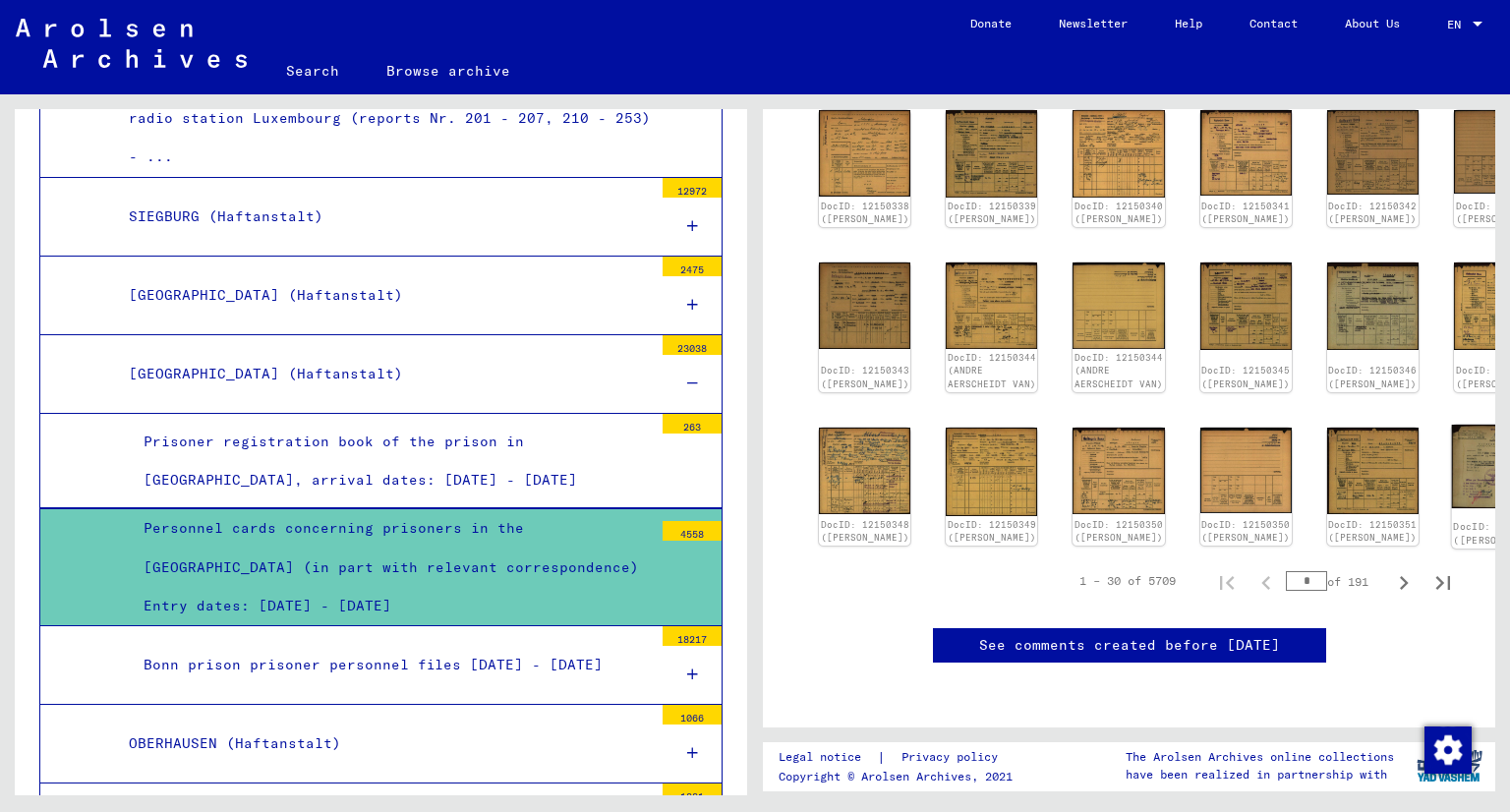 click 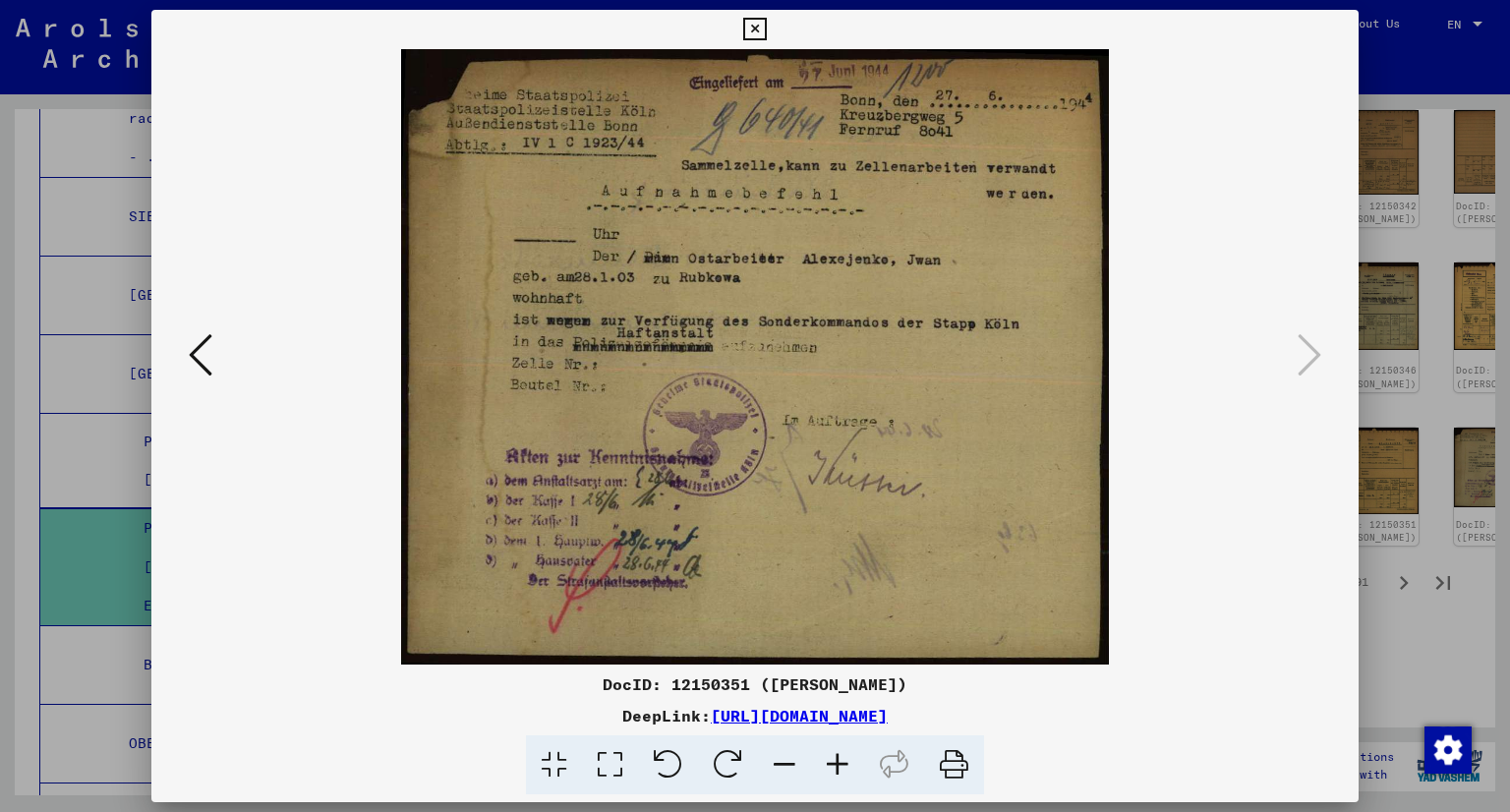 click at bounding box center (755, 406) 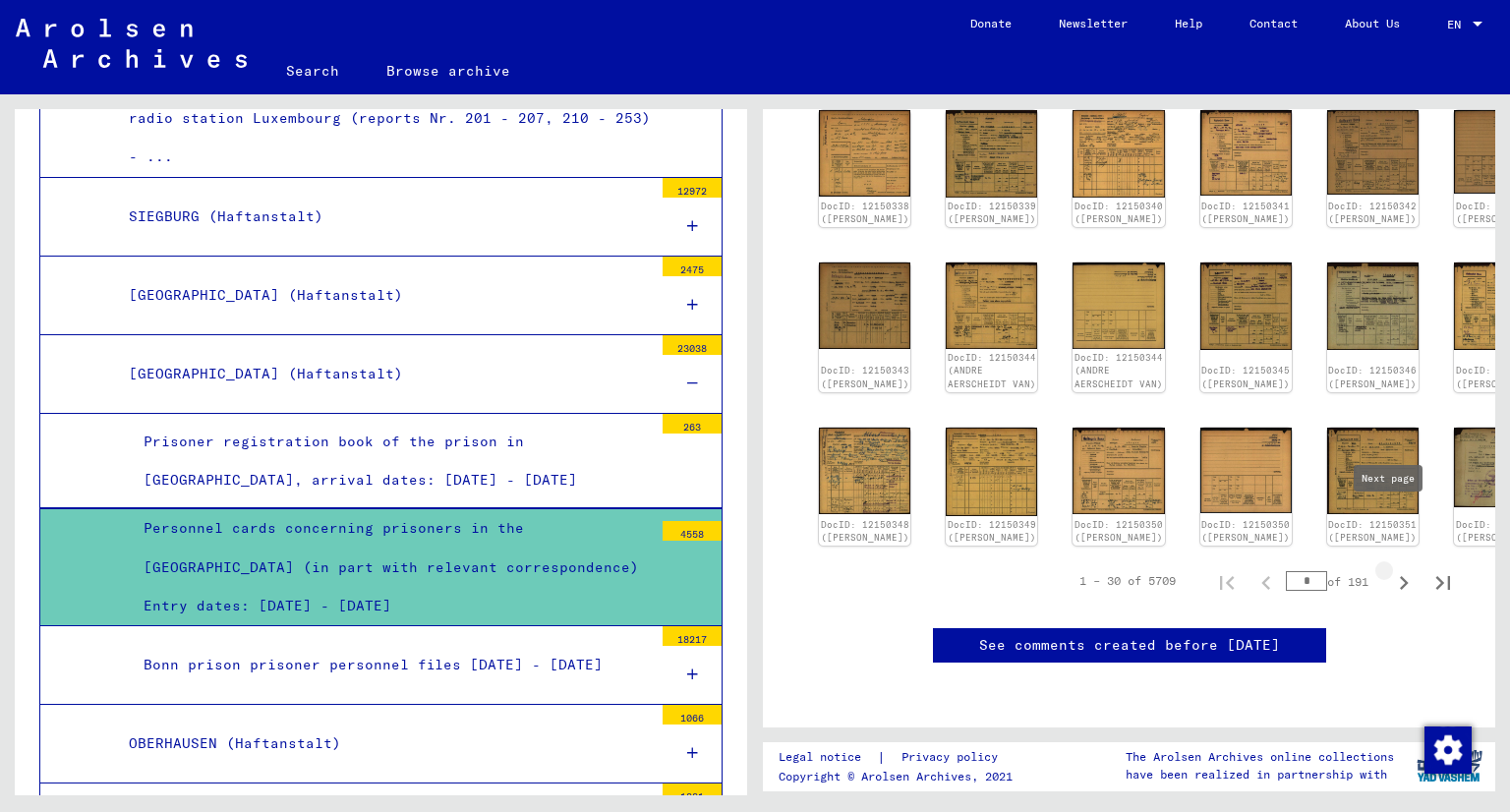 click 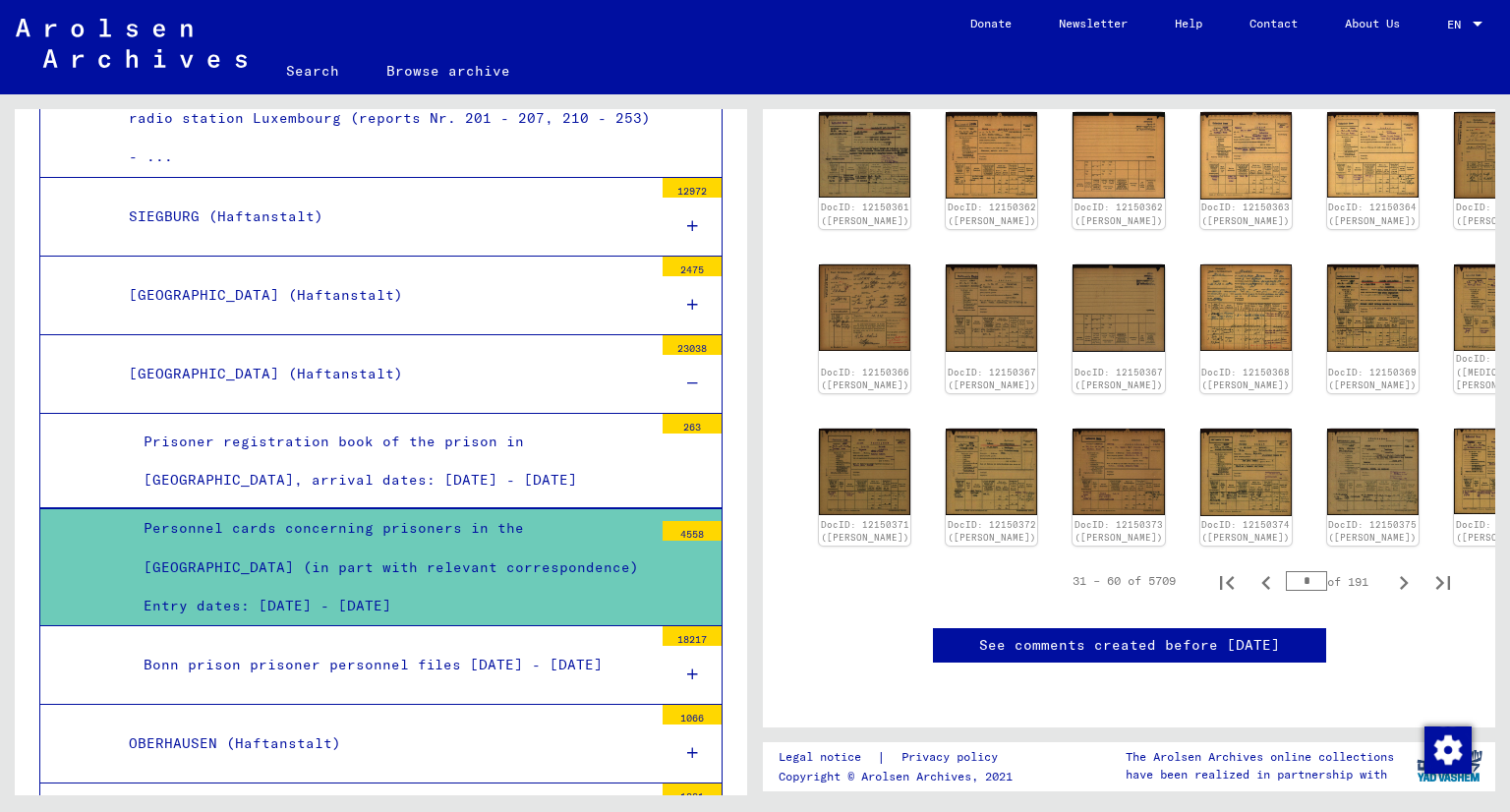 scroll, scrollTop: 1340, scrollLeft: 0, axis: vertical 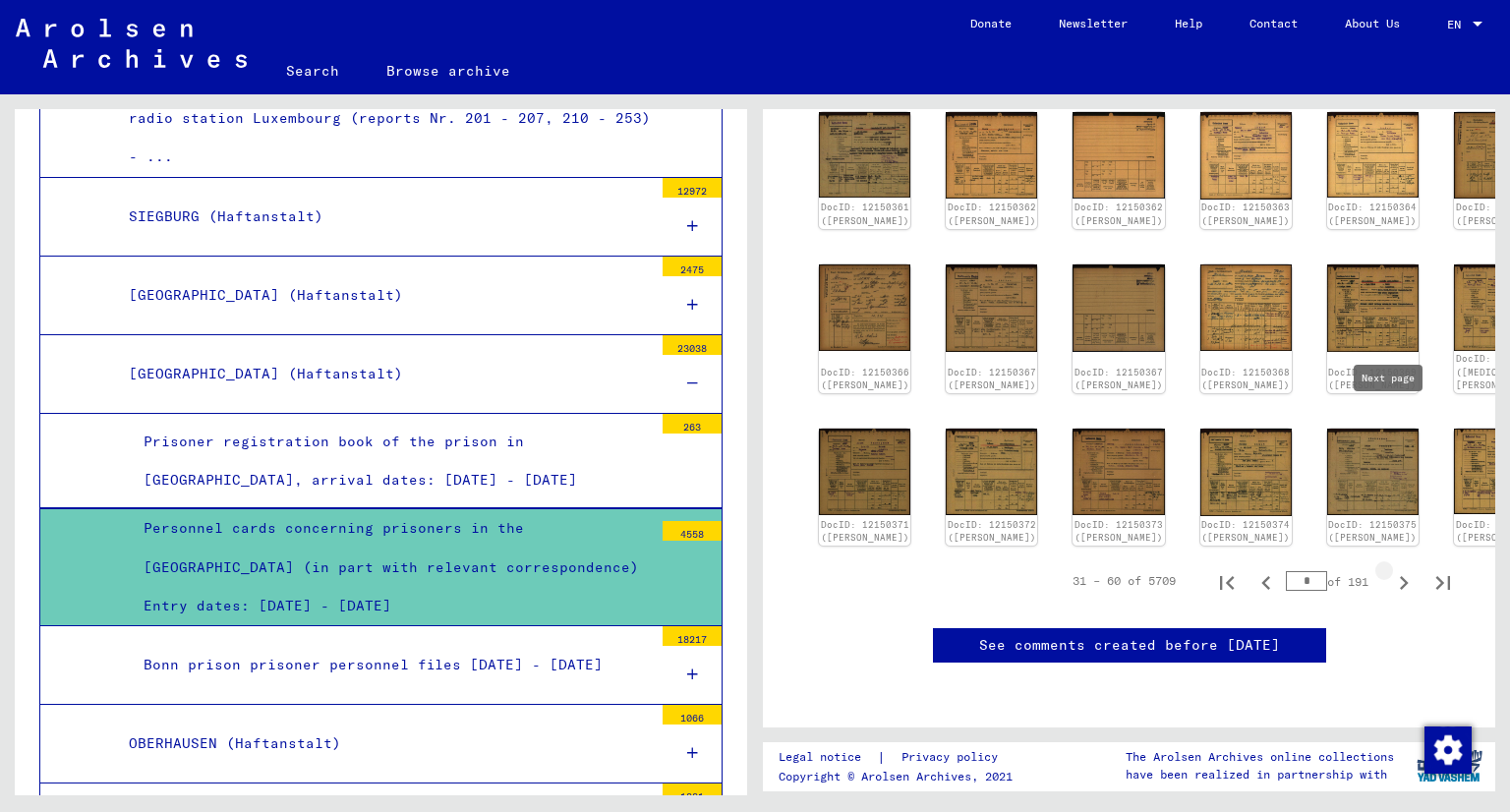 click 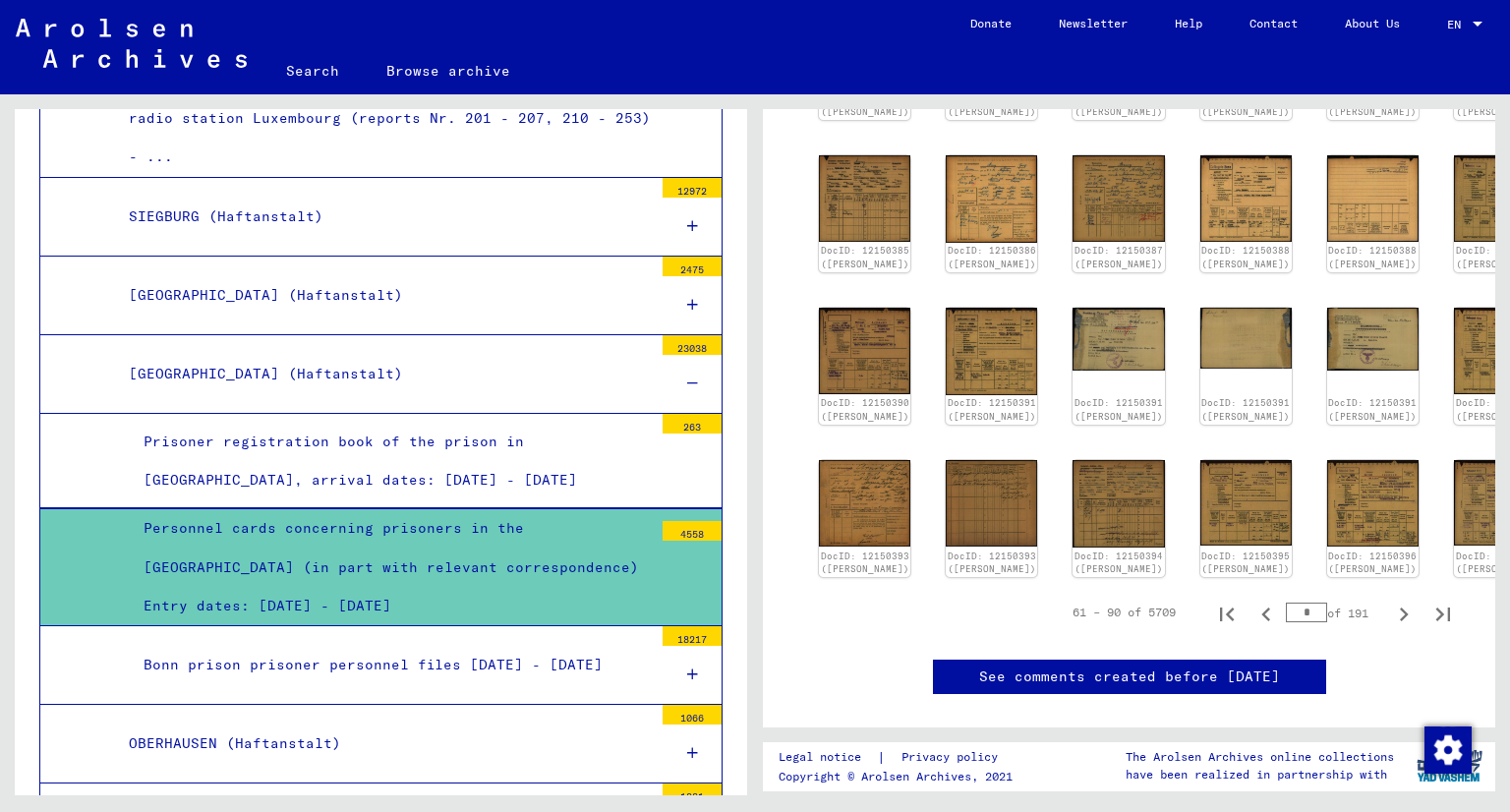 scroll, scrollTop: 1070, scrollLeft: 0, axis: vertical 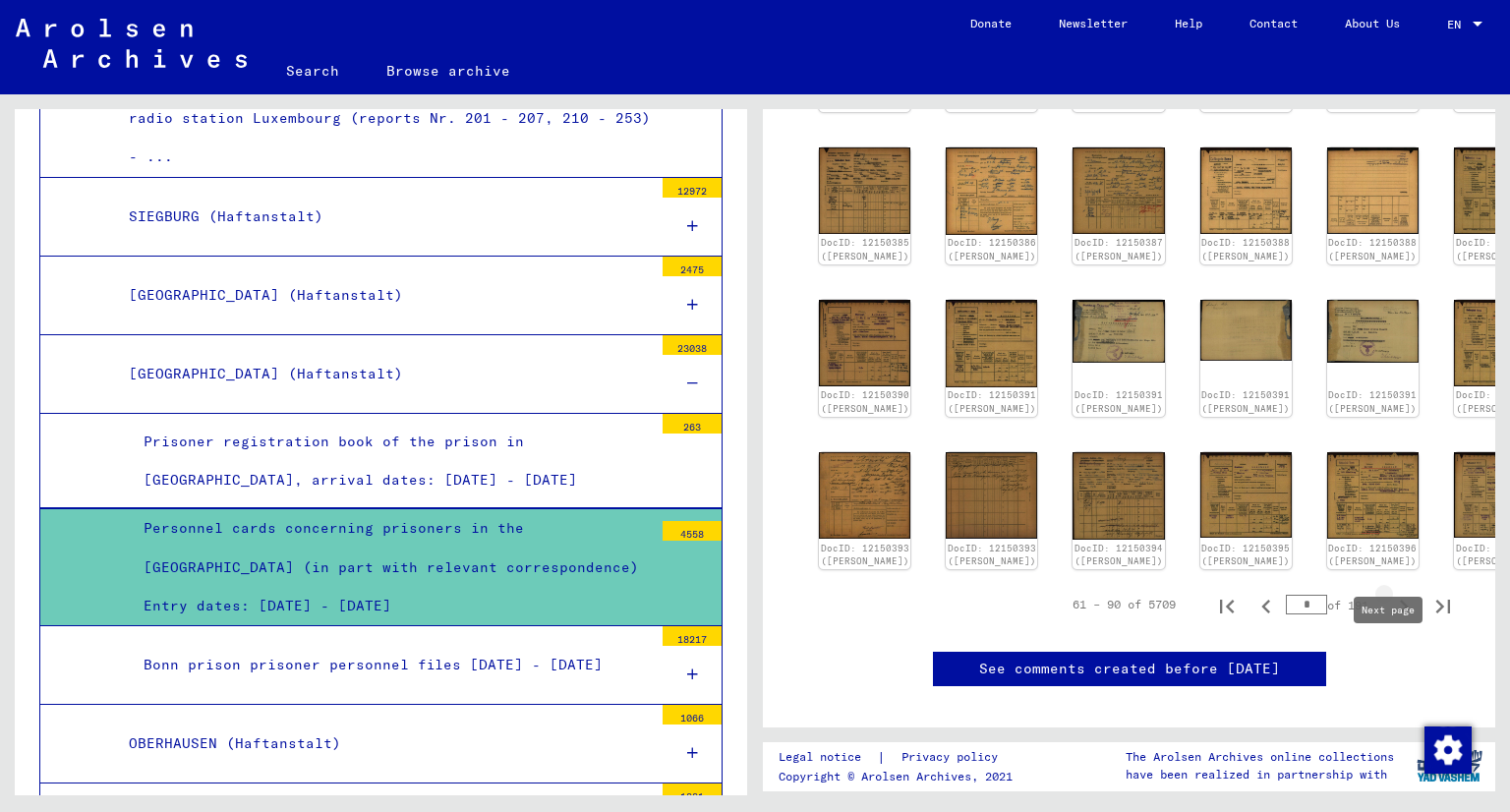 click 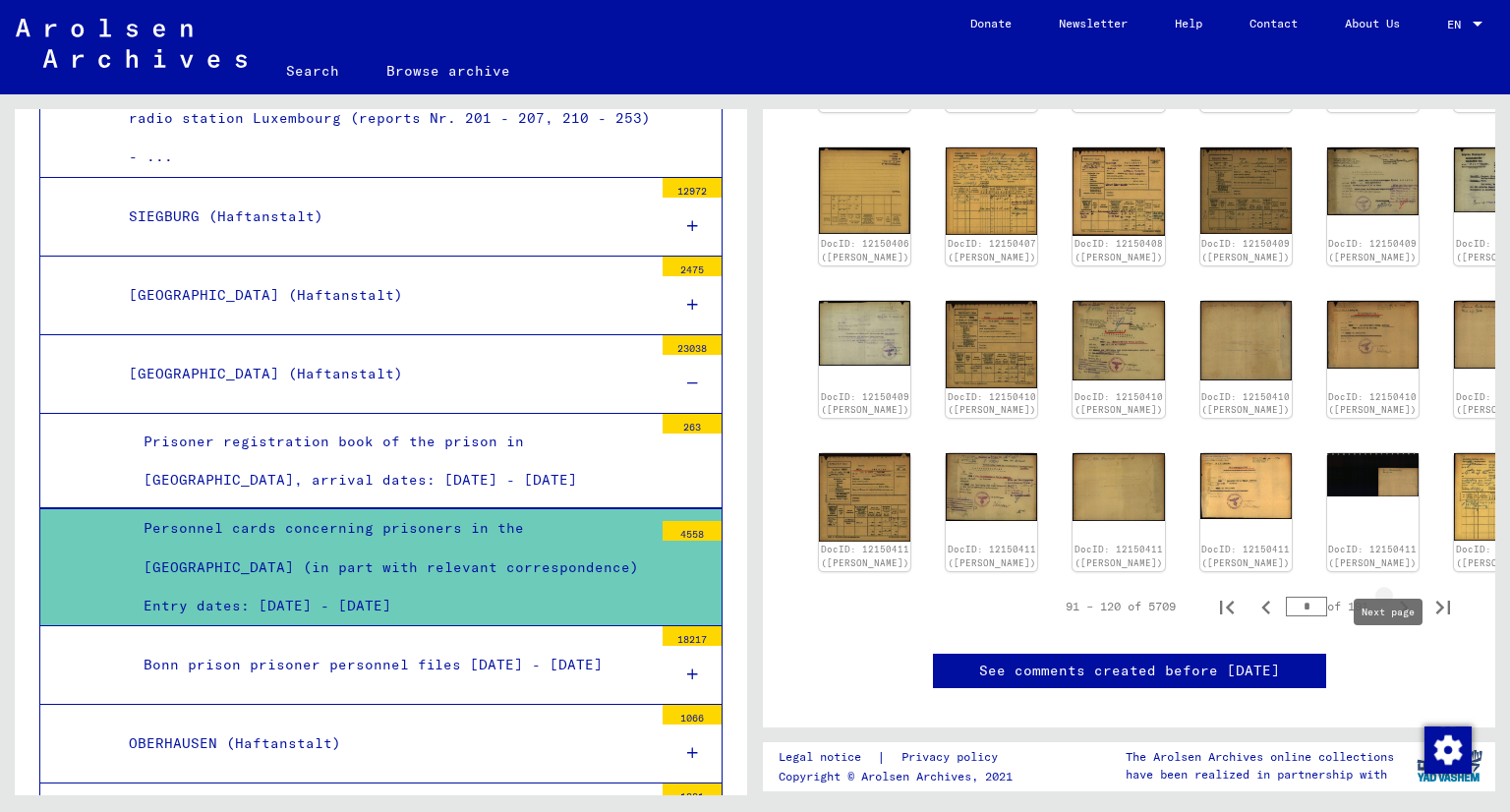 click at bounding box center (1404, 607) 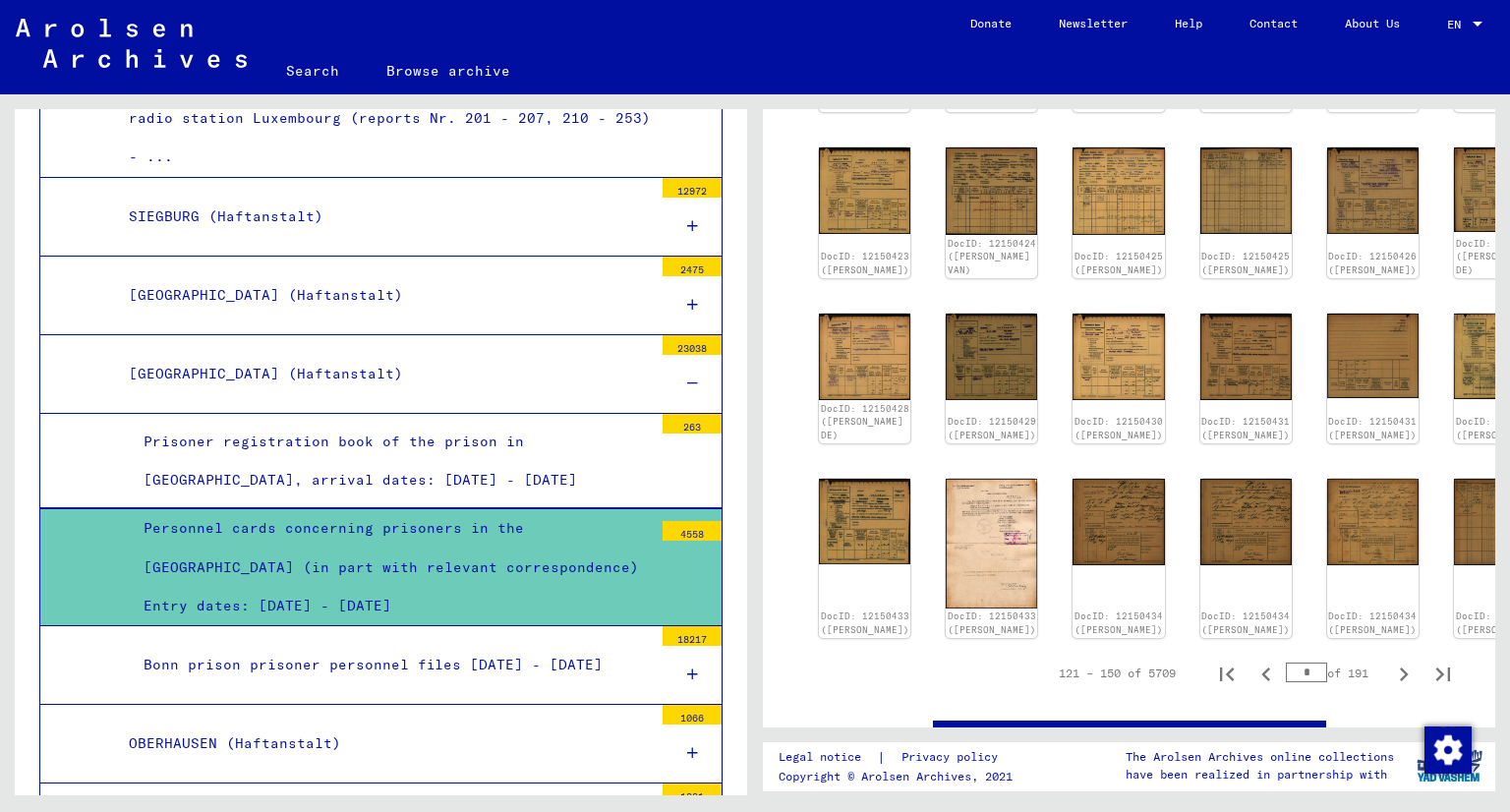 click on "DocID: 12150434 ([PERSON_NAME])" 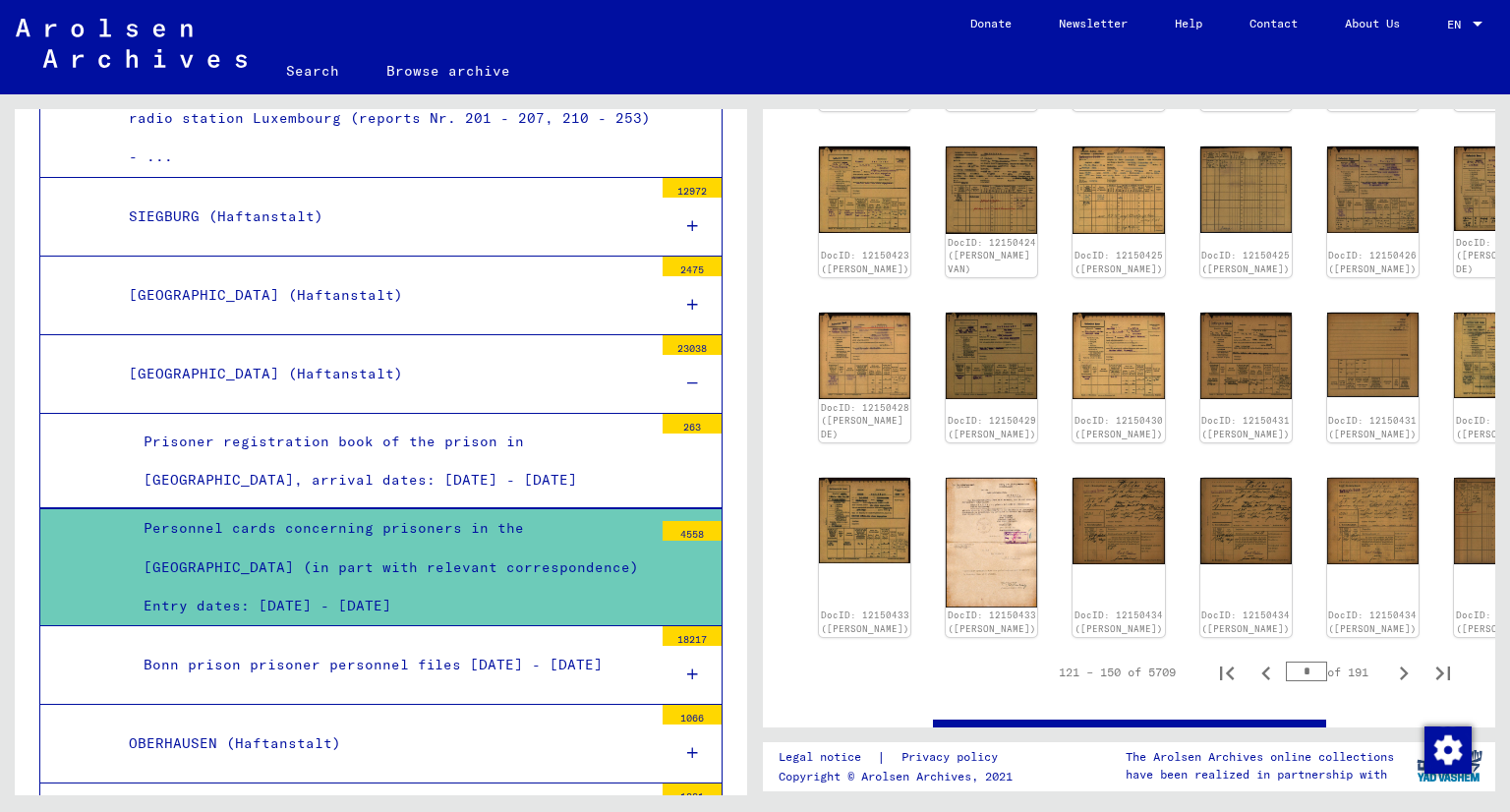 click on "*" at bounding box center [1307, 671] 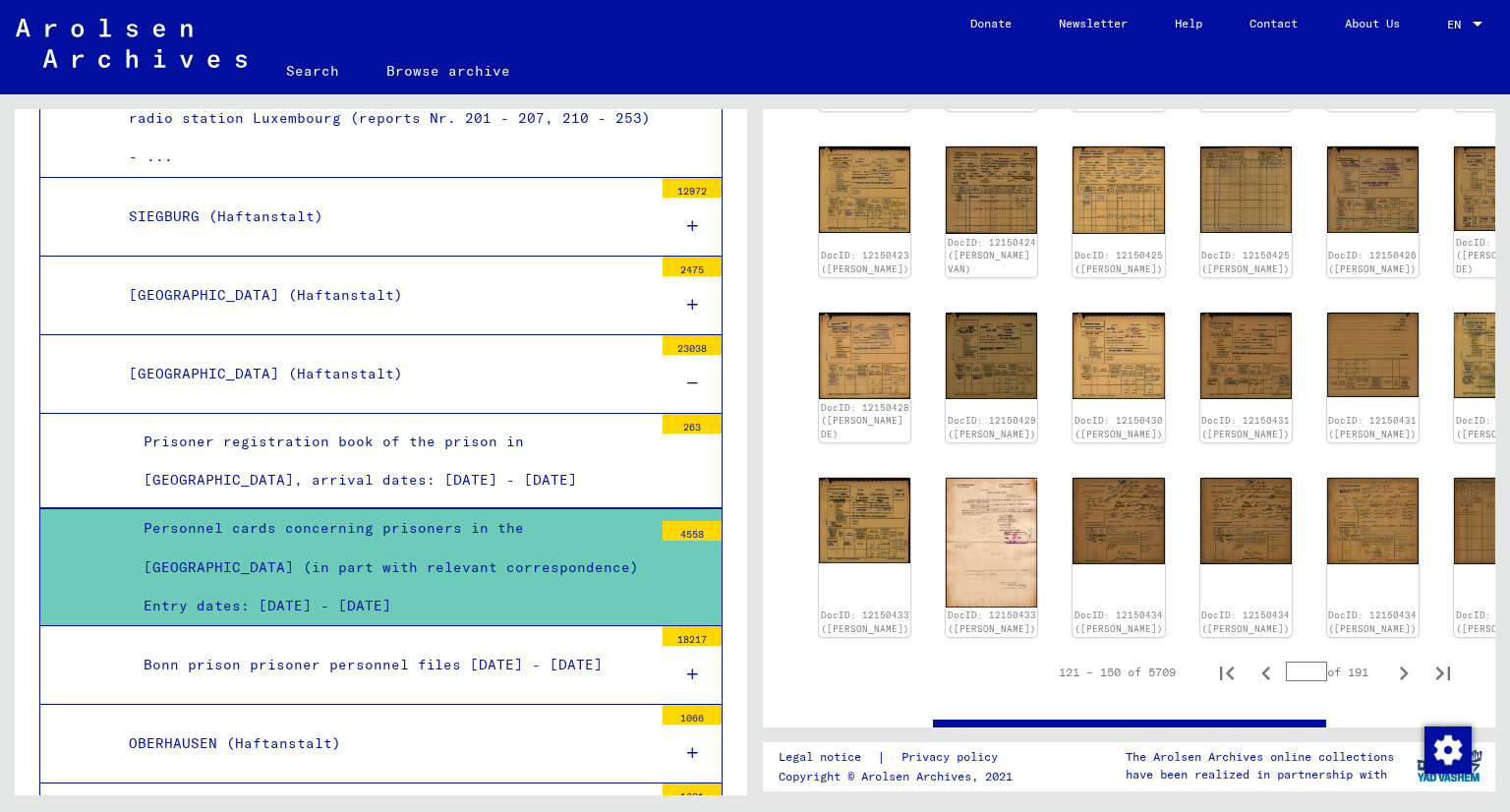 type on "*" 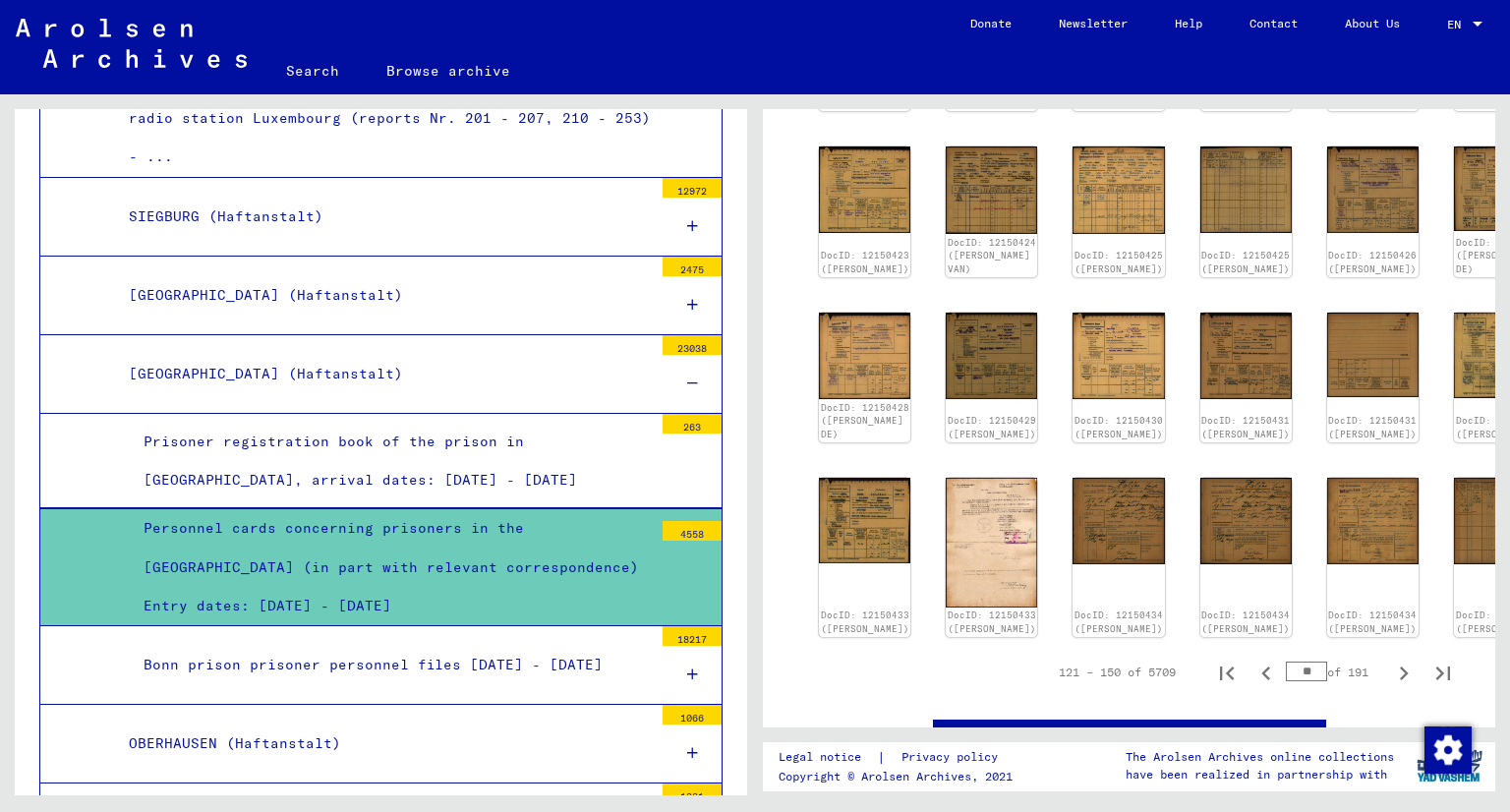 type on "**" 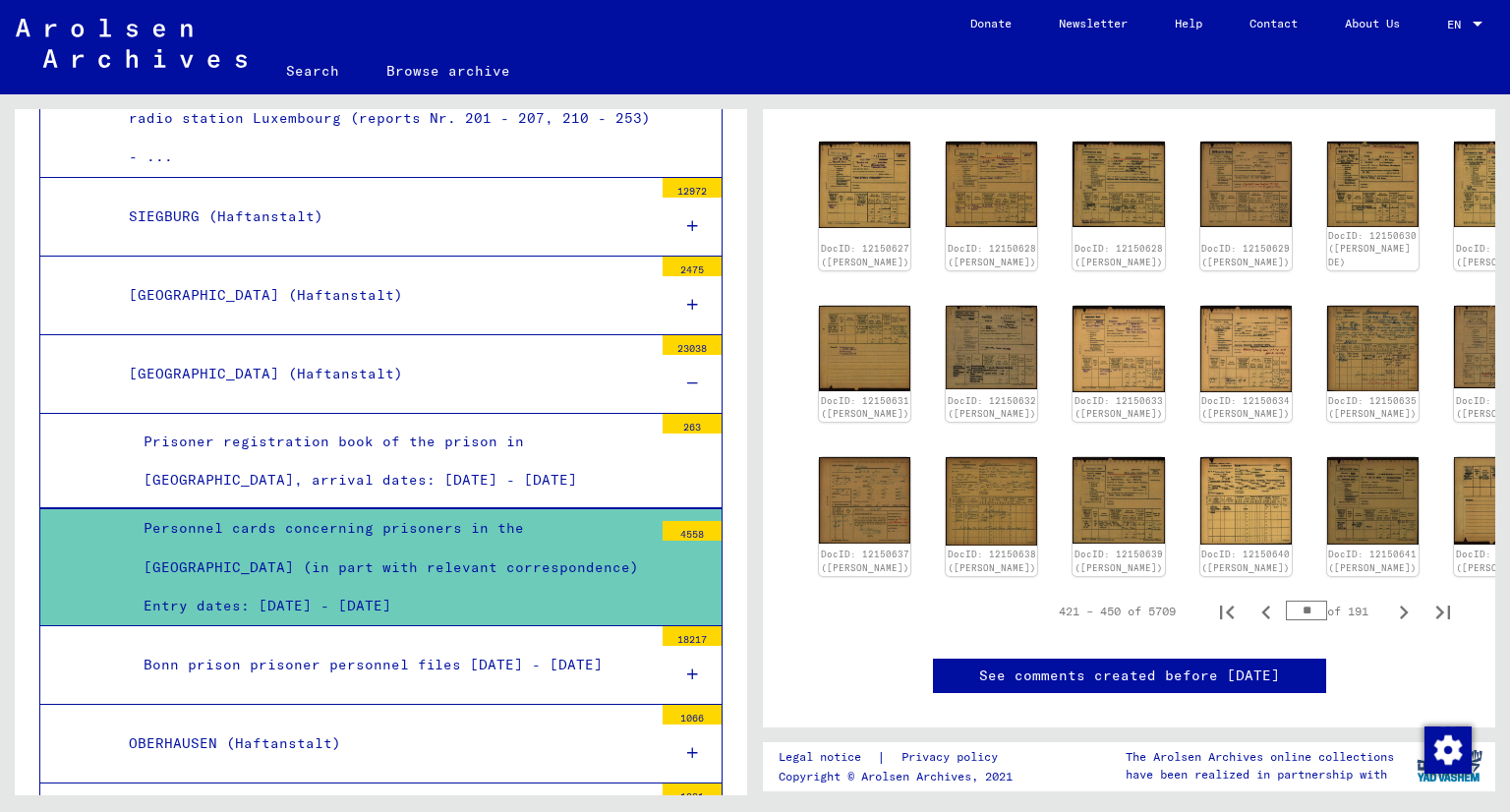 click on "DocID: 12150641 ([PERSON_NAME])" 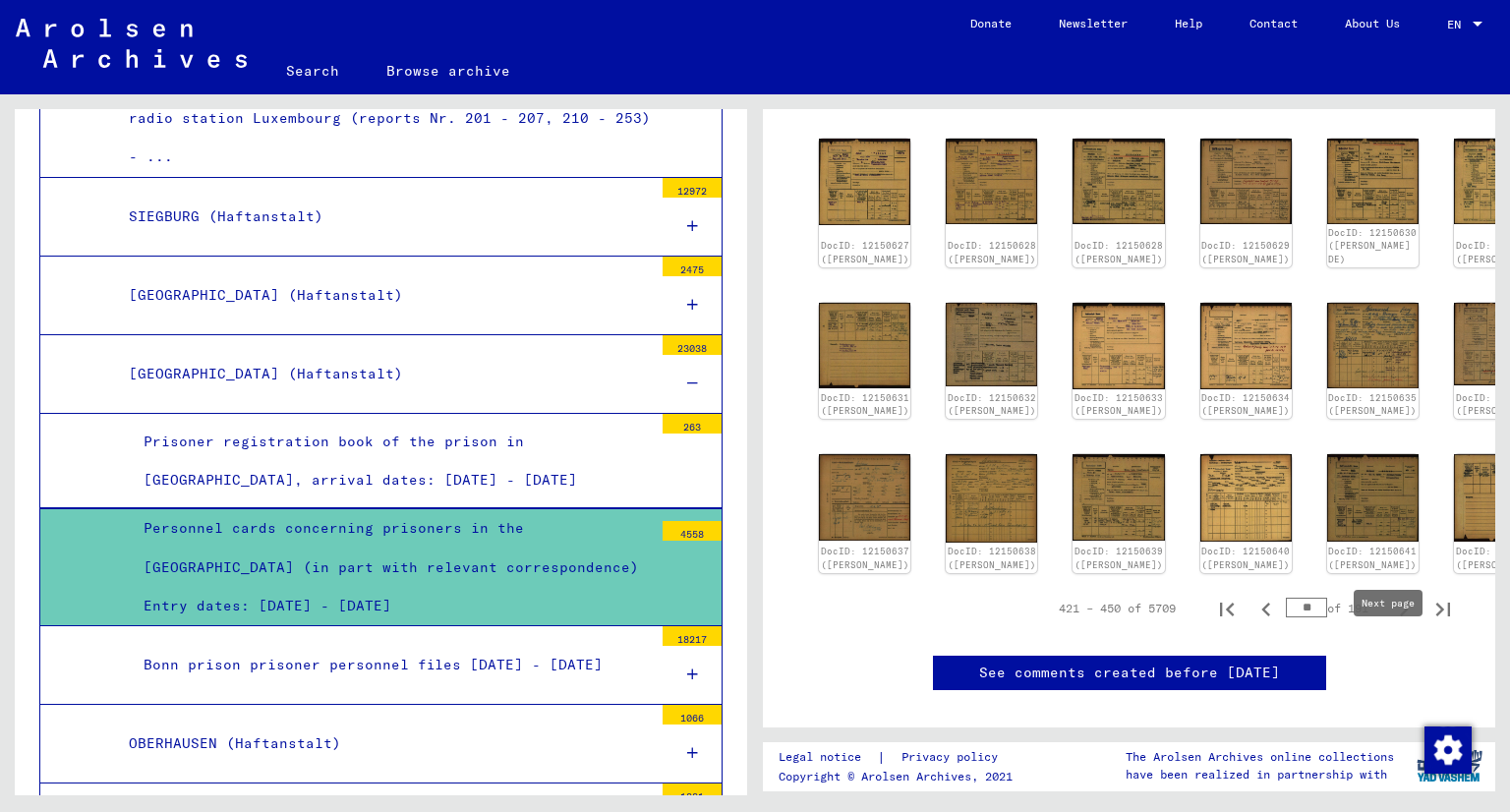 scroll, scrollTop: 1151, scrollLeft: 0, axis: vertical 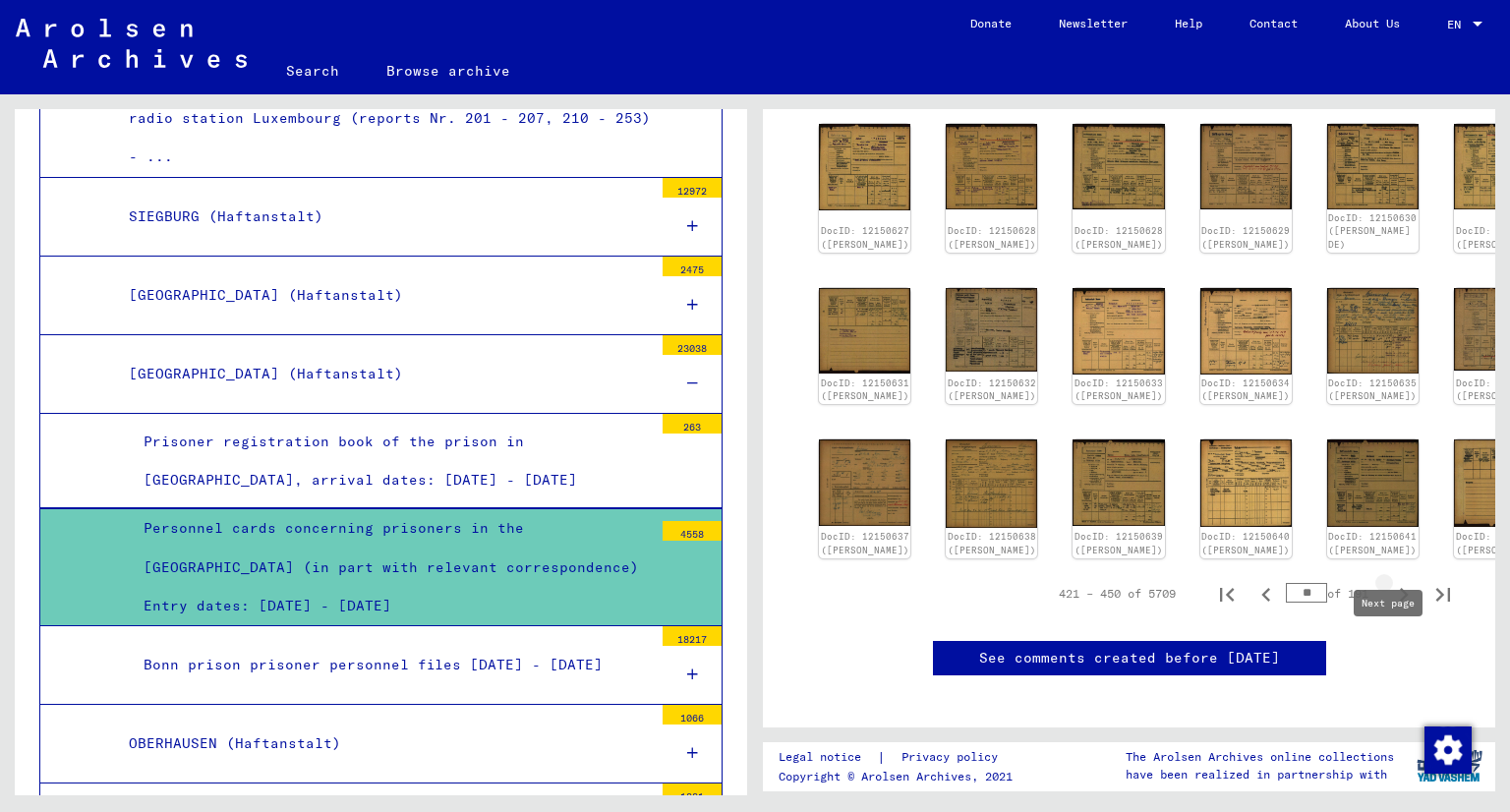 click 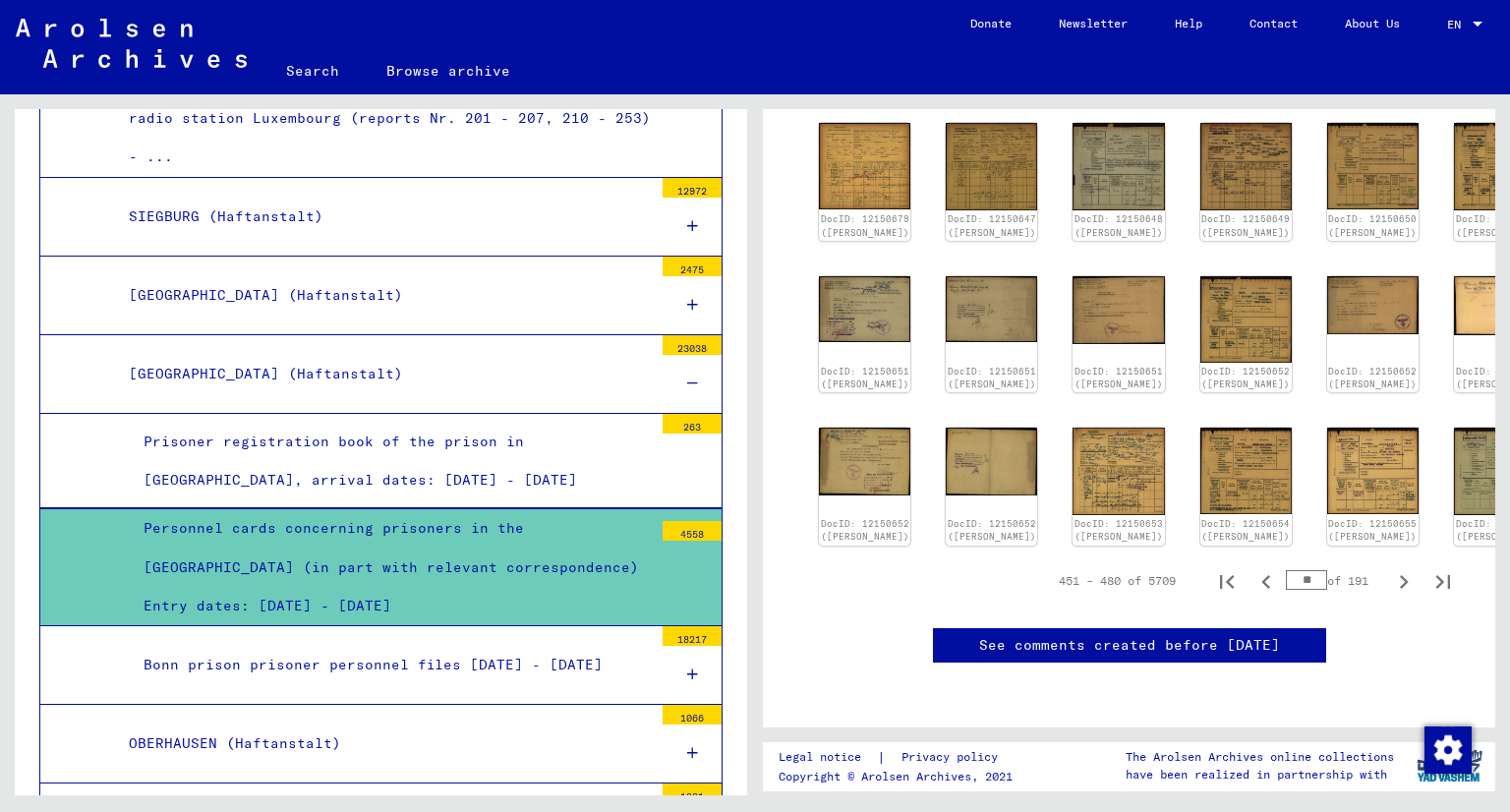 click on "**" at bounding box center (1307, 580) 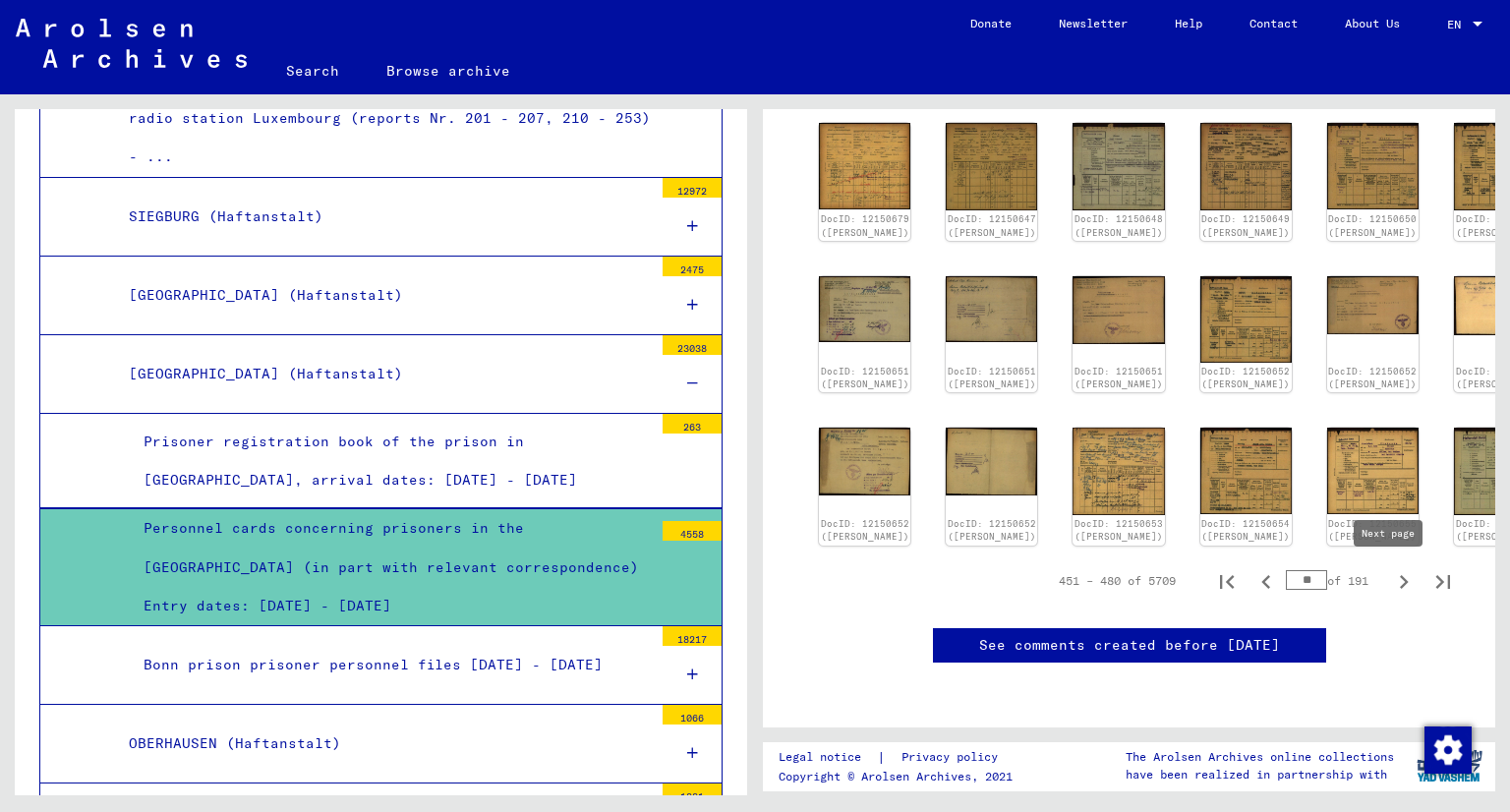 type on "**" 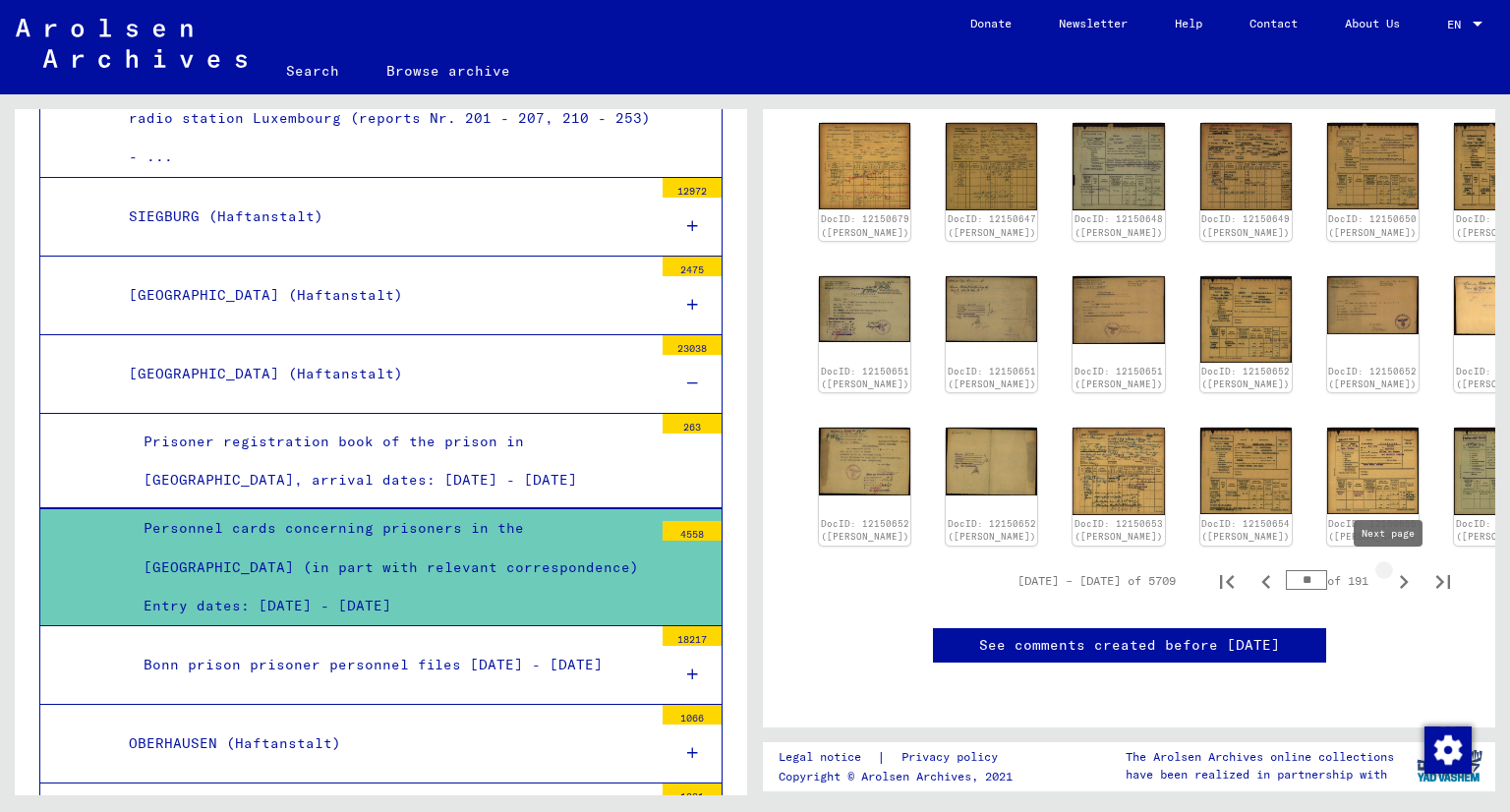 click 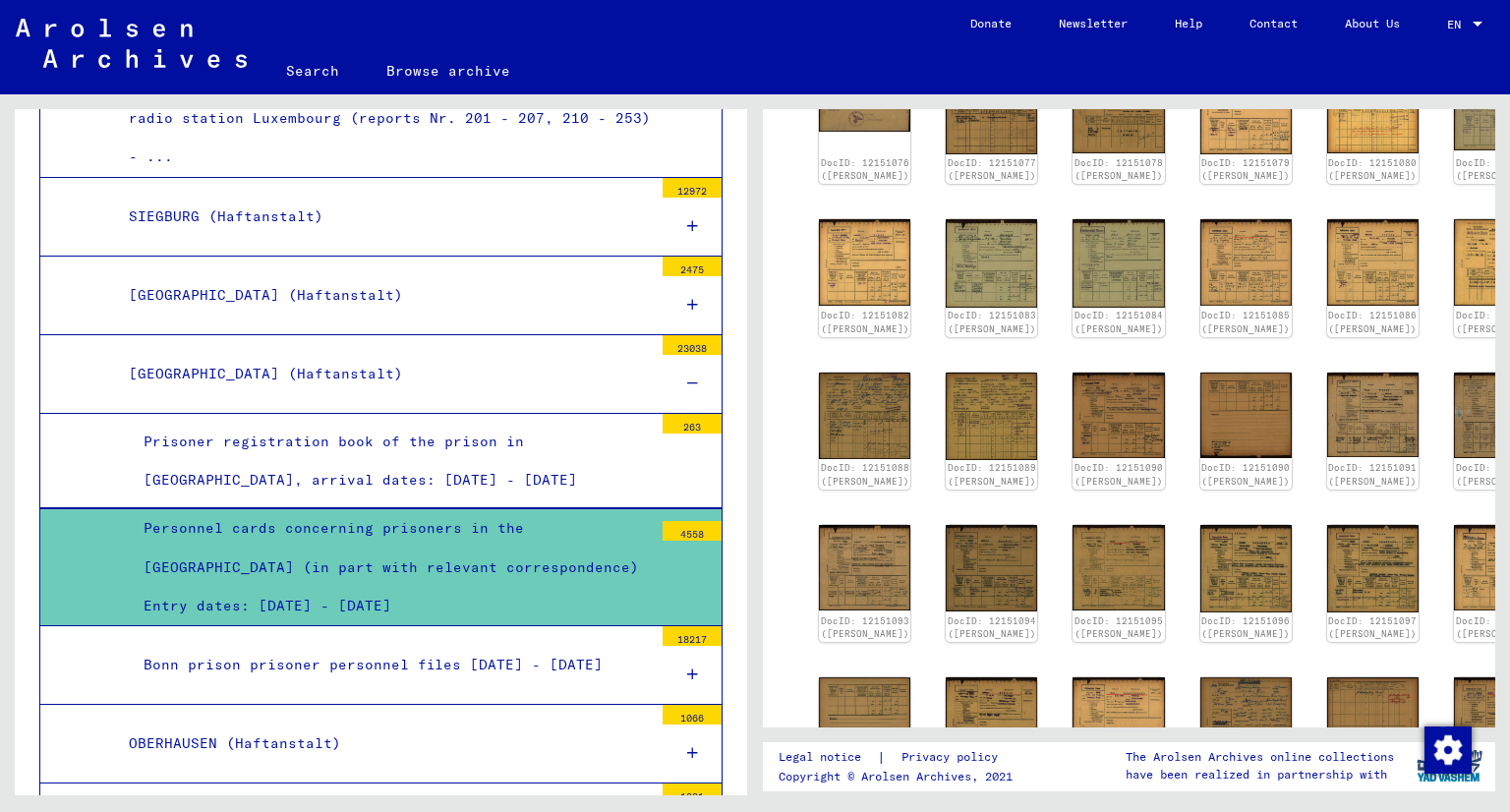 scroll, scrollTop: 908, scrollLeft: 0, axis: vertical 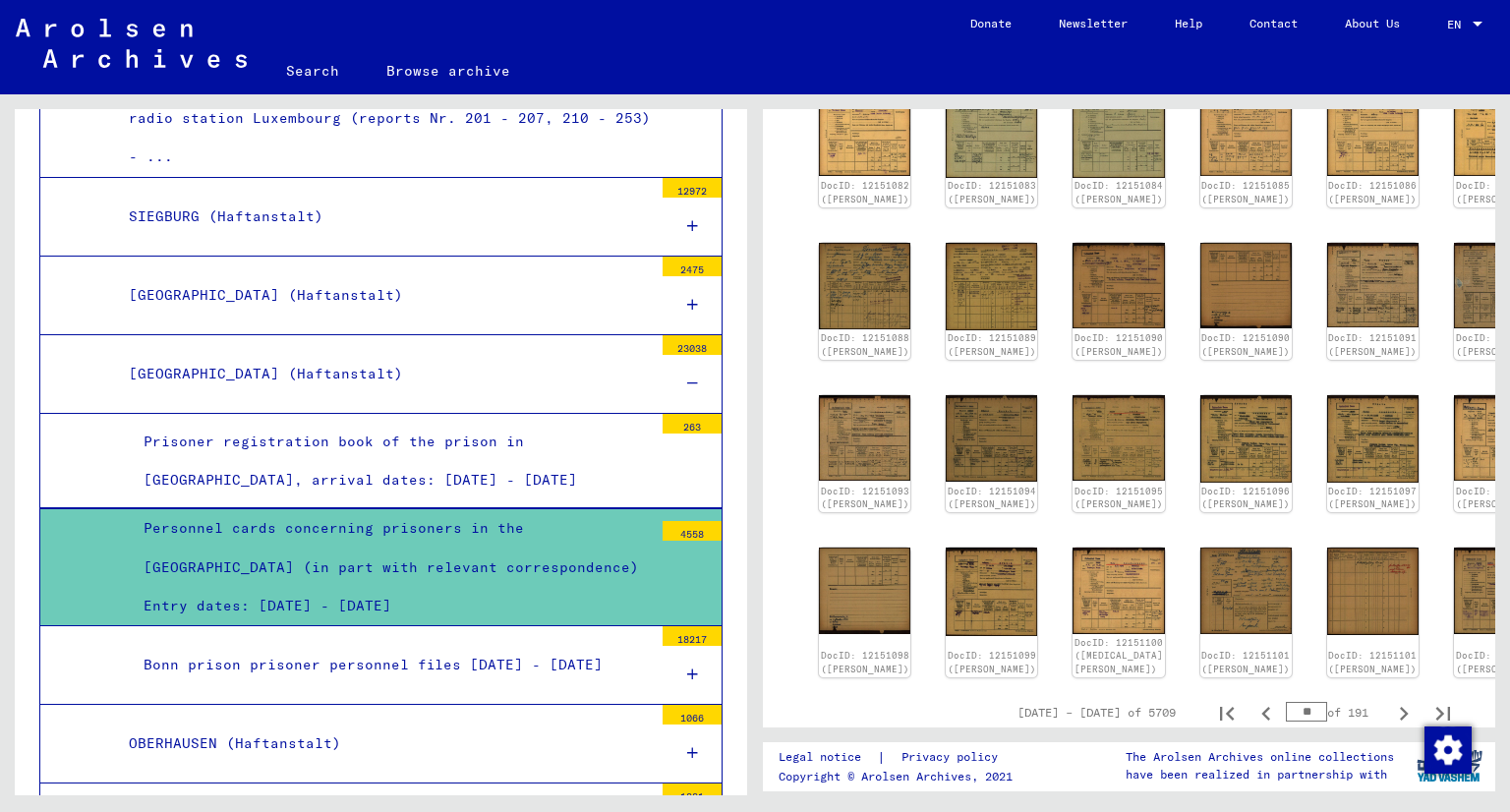 click on "DocID: 12151102 ([PERSON_NAME])" 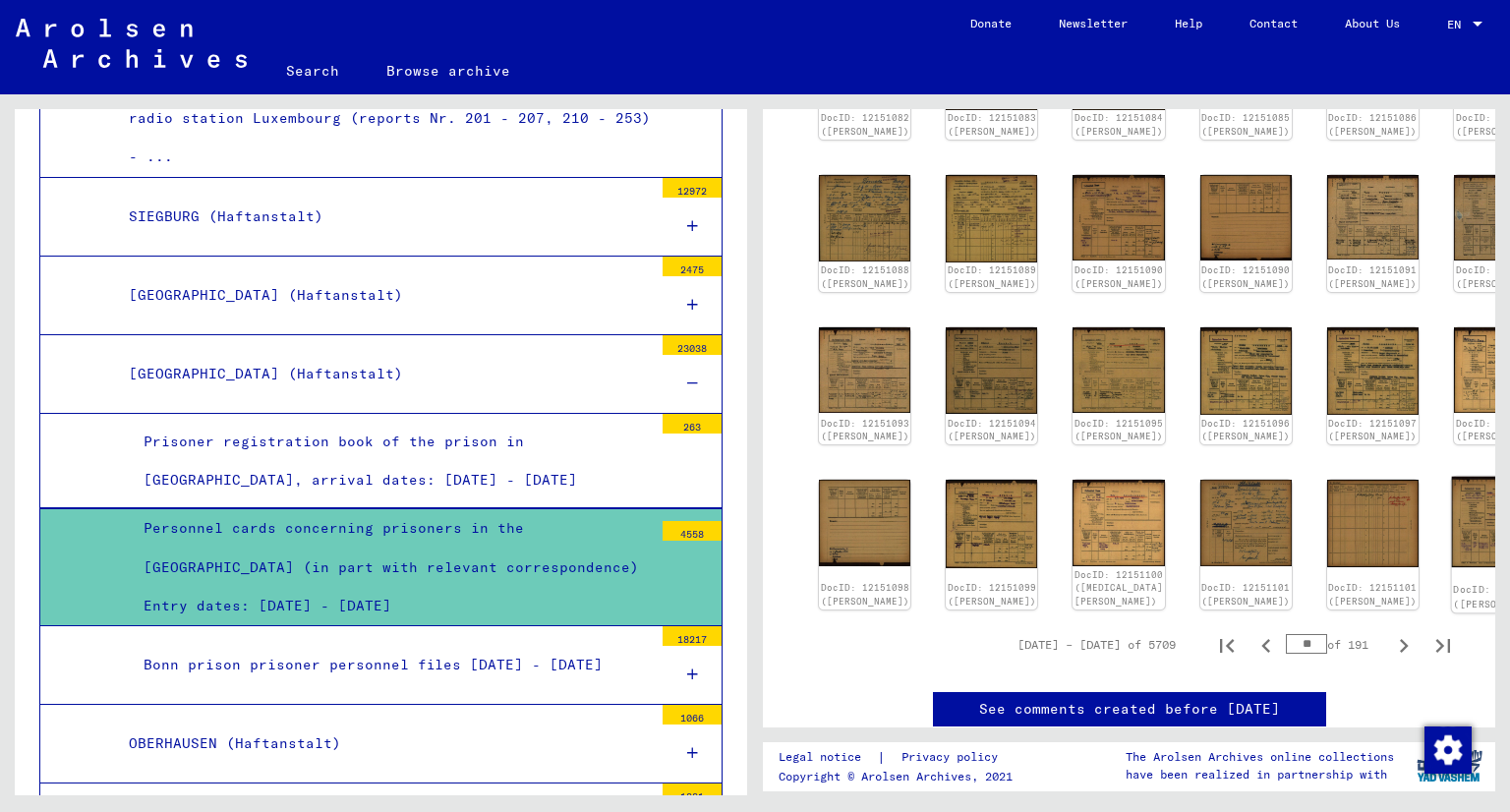 scroll, scrollTop: 1044, scrollLeft: 0, axis: vertical 